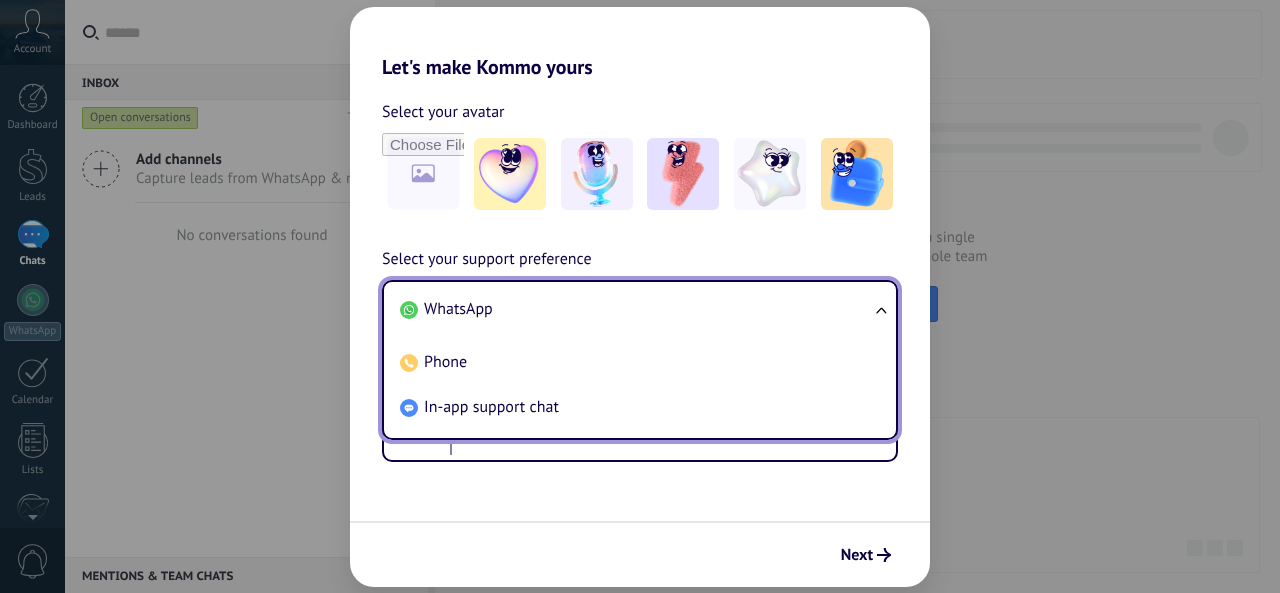 scroll, scrollTop: 0, scrollLeft: 0, axis: both 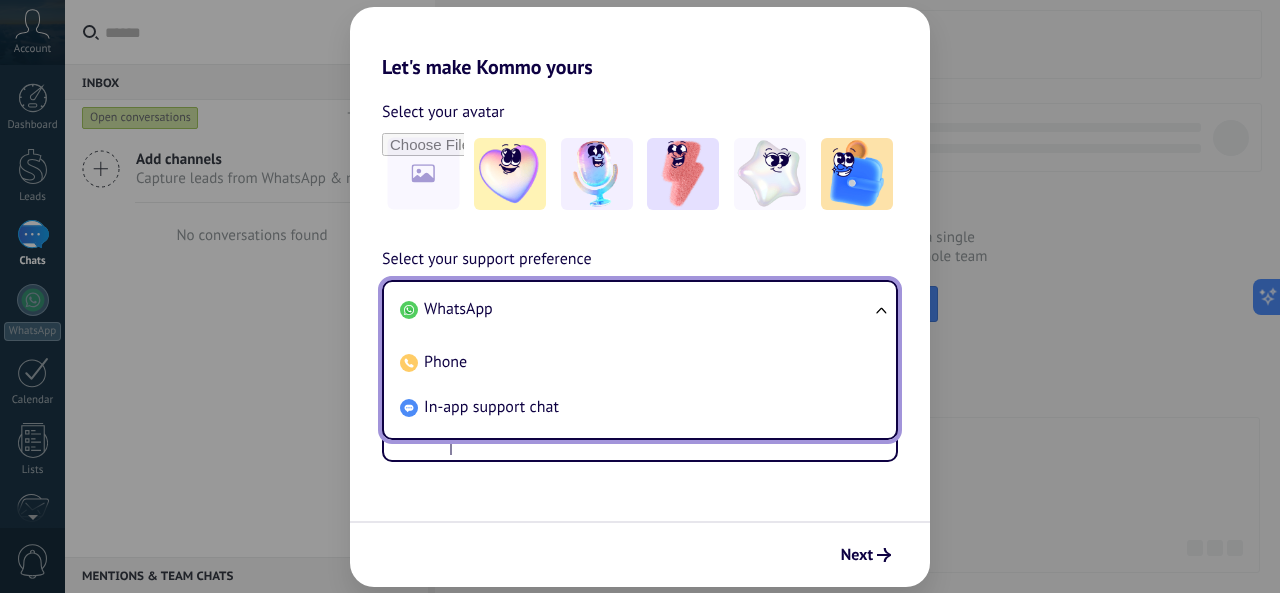 click on "WhatsApp" at bounding box center (636, 309) 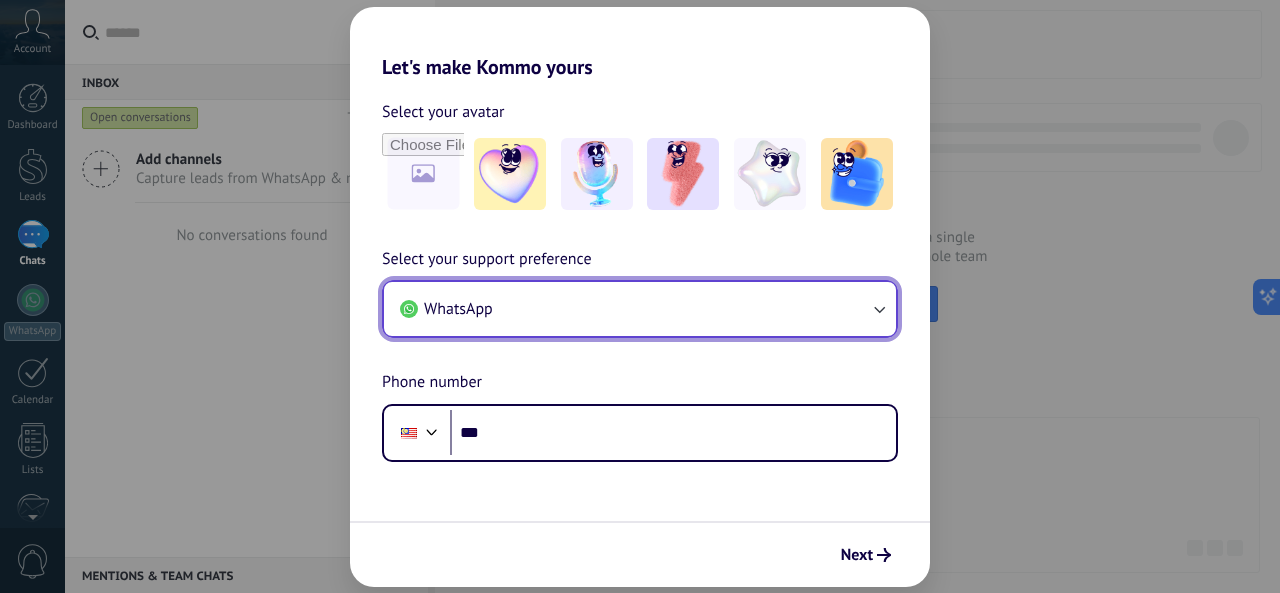 click on "WhatsApp" at bounding box center [640, 309] 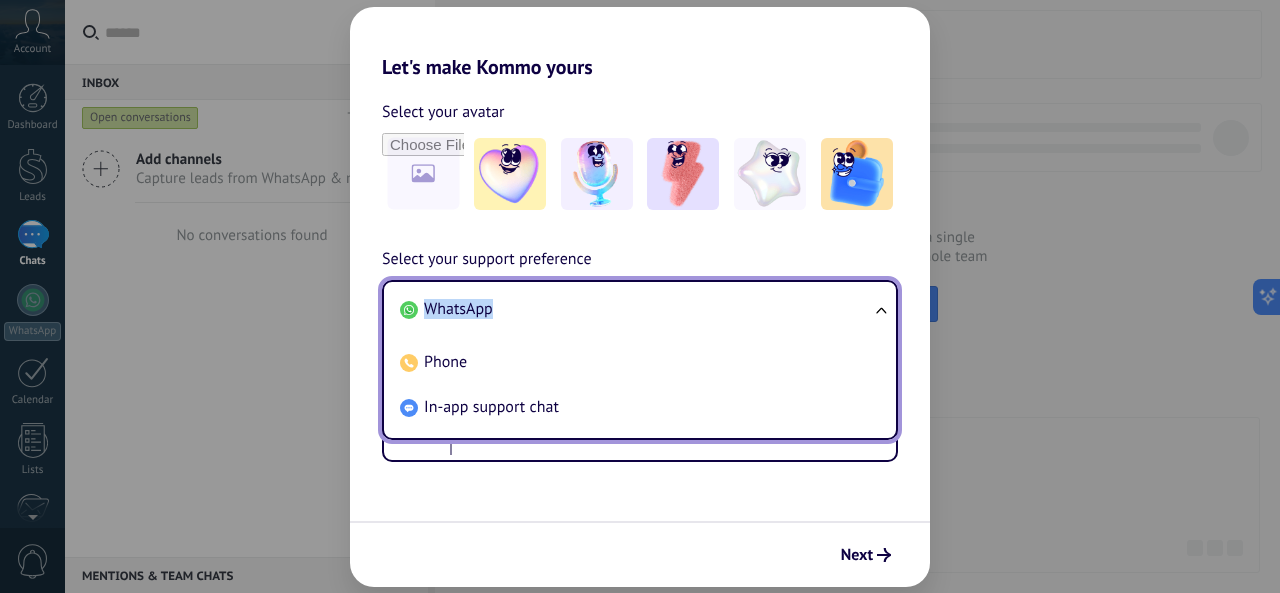 click on "WhatsApp" at bounding box center (636, 309) 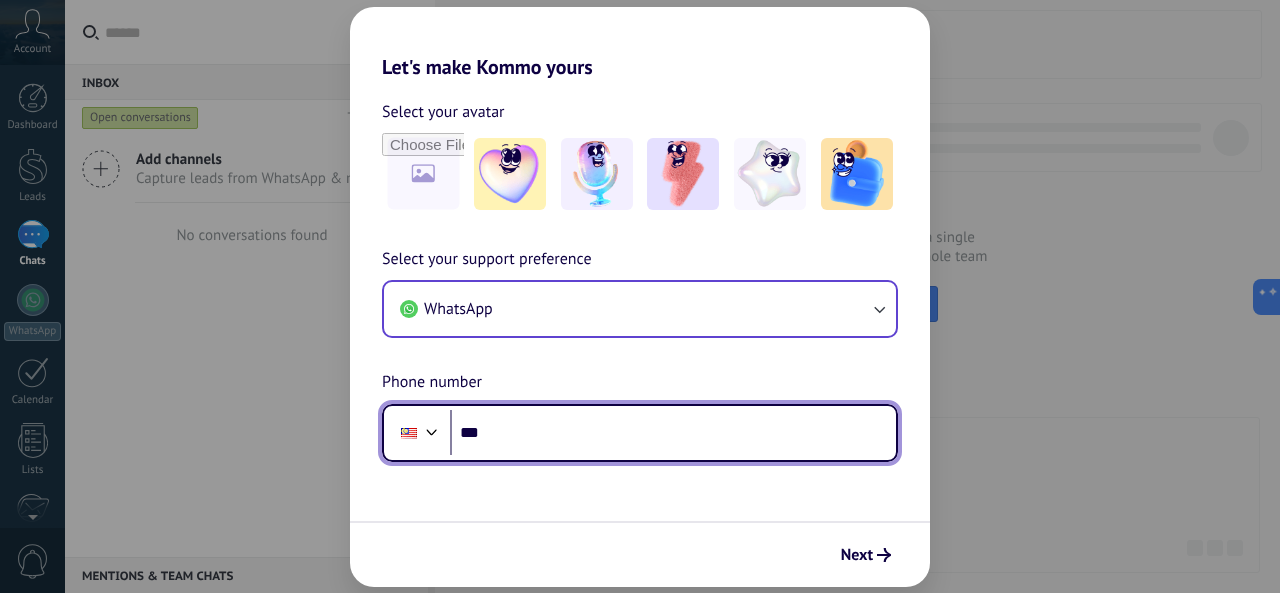 click on "***" at bounding box center (673, 433) 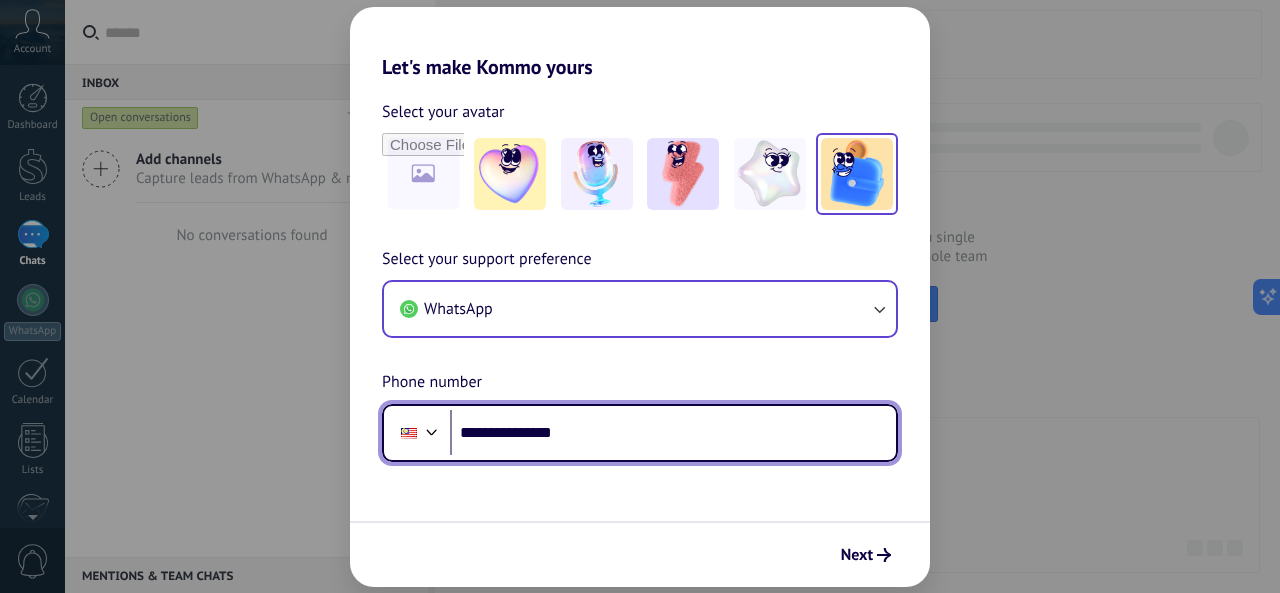 type on "**********" 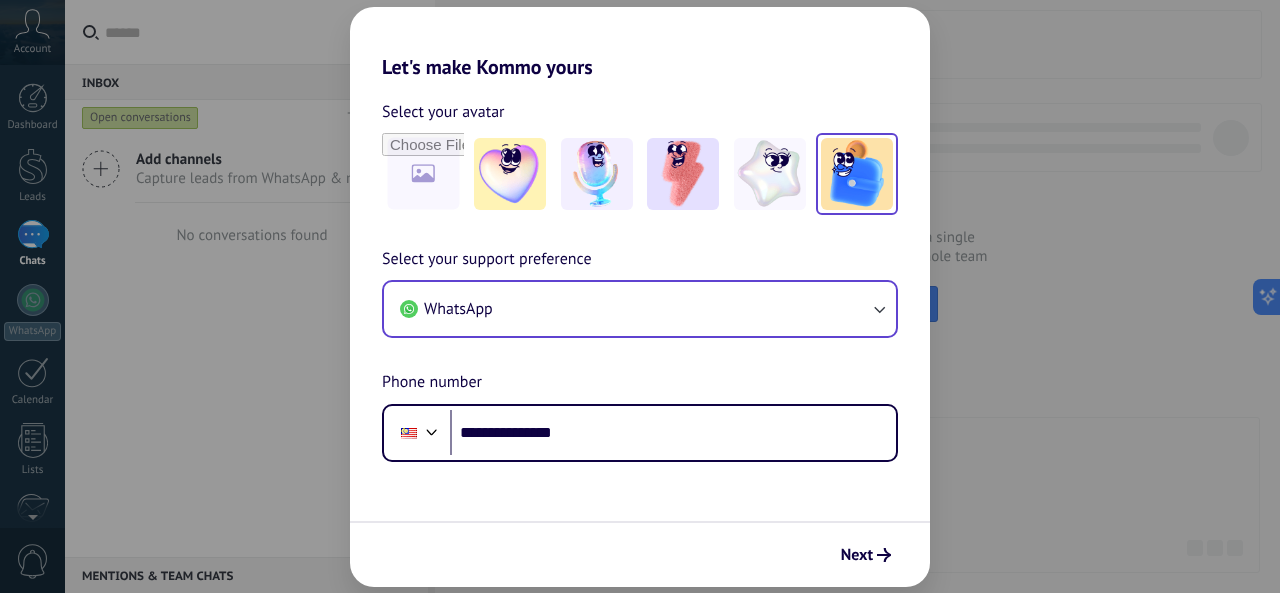 click at bounding box center (857, 174) 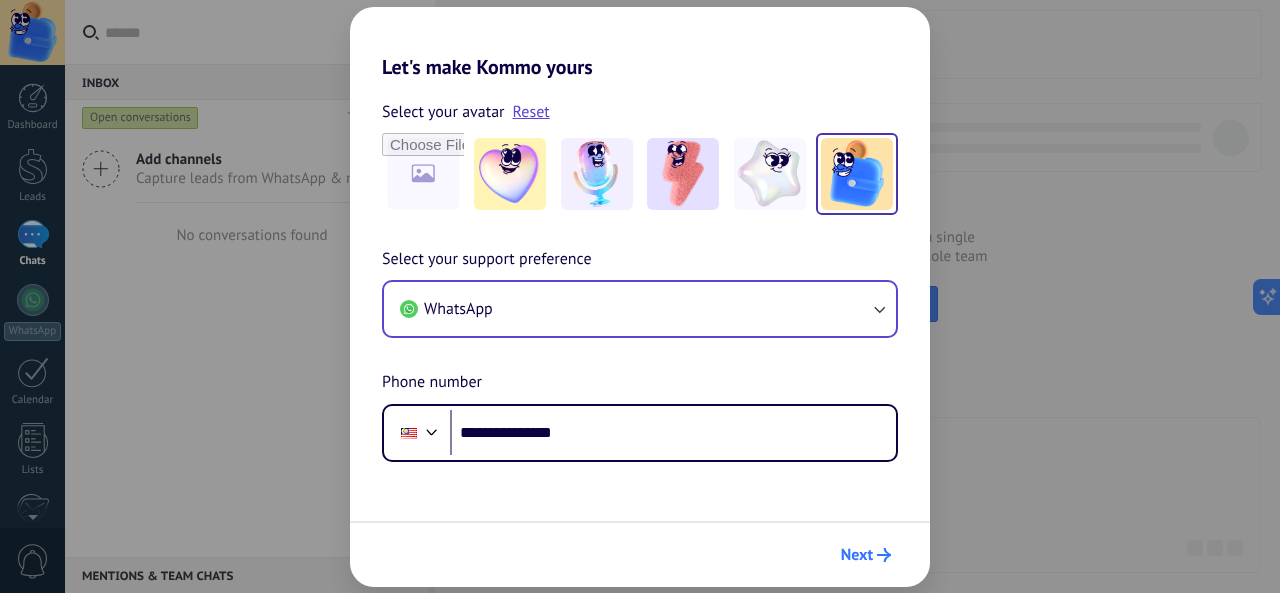 click 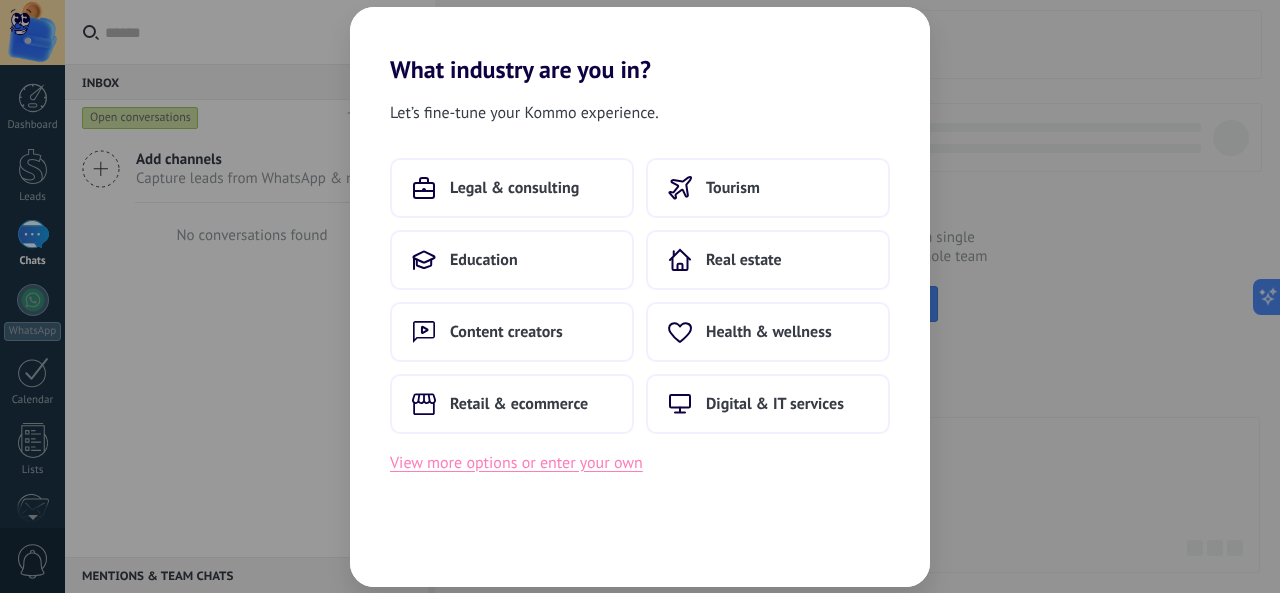 click on "View more options or enter your own" at bounding box center (516, 463) 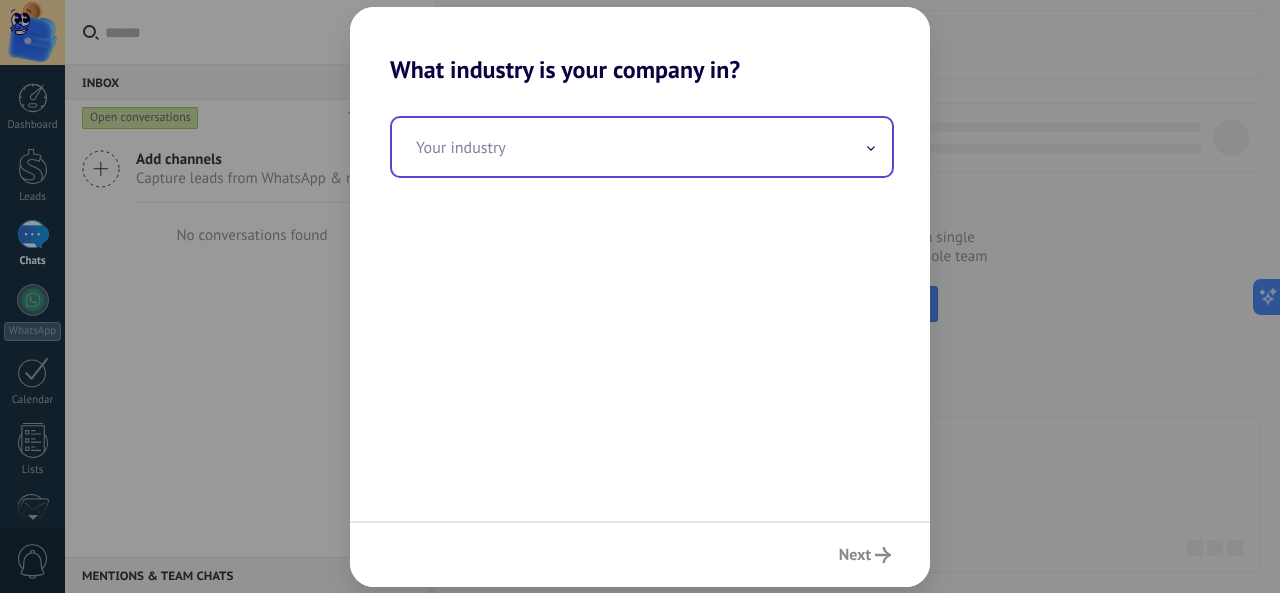 click at bounding box center (642, 147) 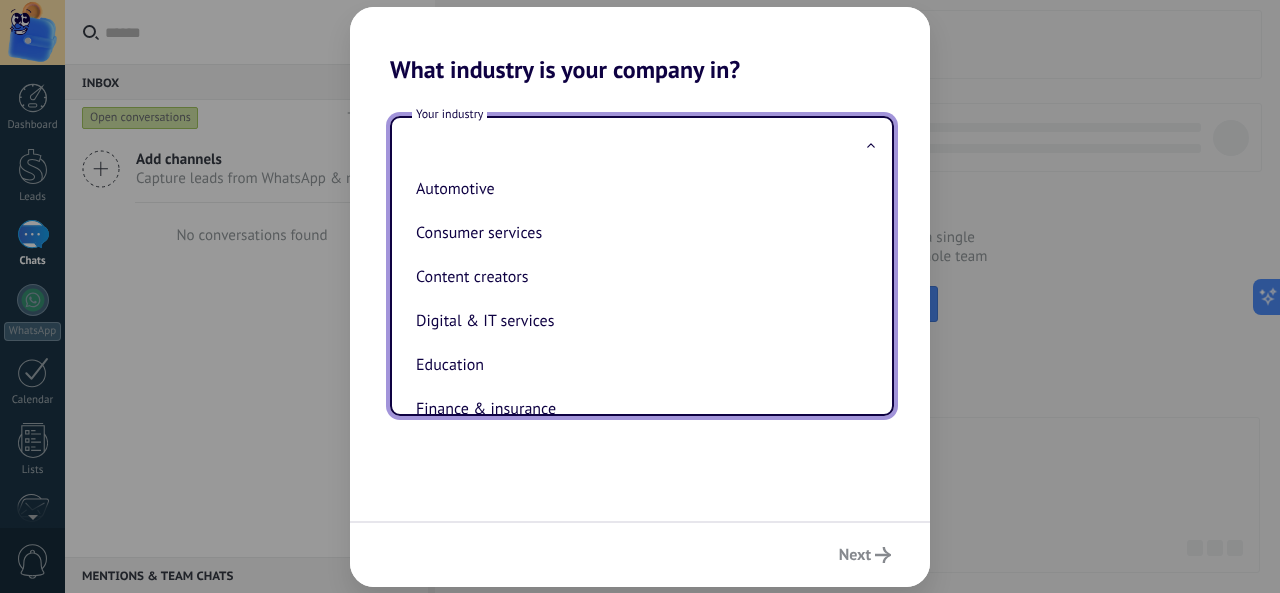 scroll, scrollTop: 0, scrollLeft: 0, axis: both 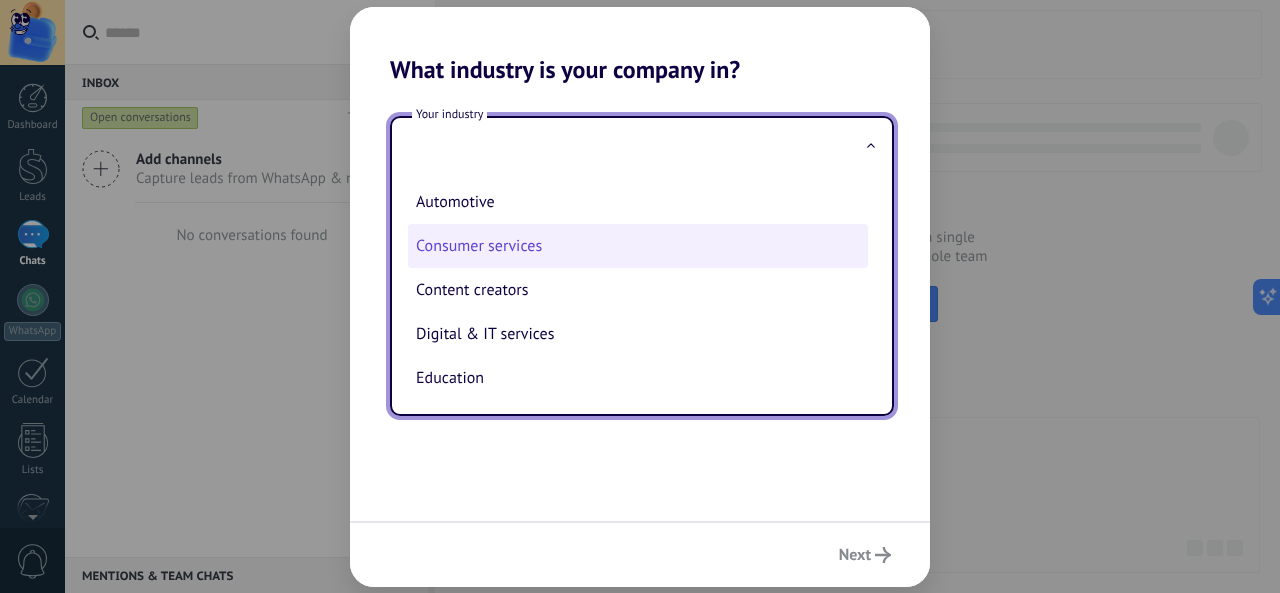 click on "Consumer services" at bounding box center (638, 246) 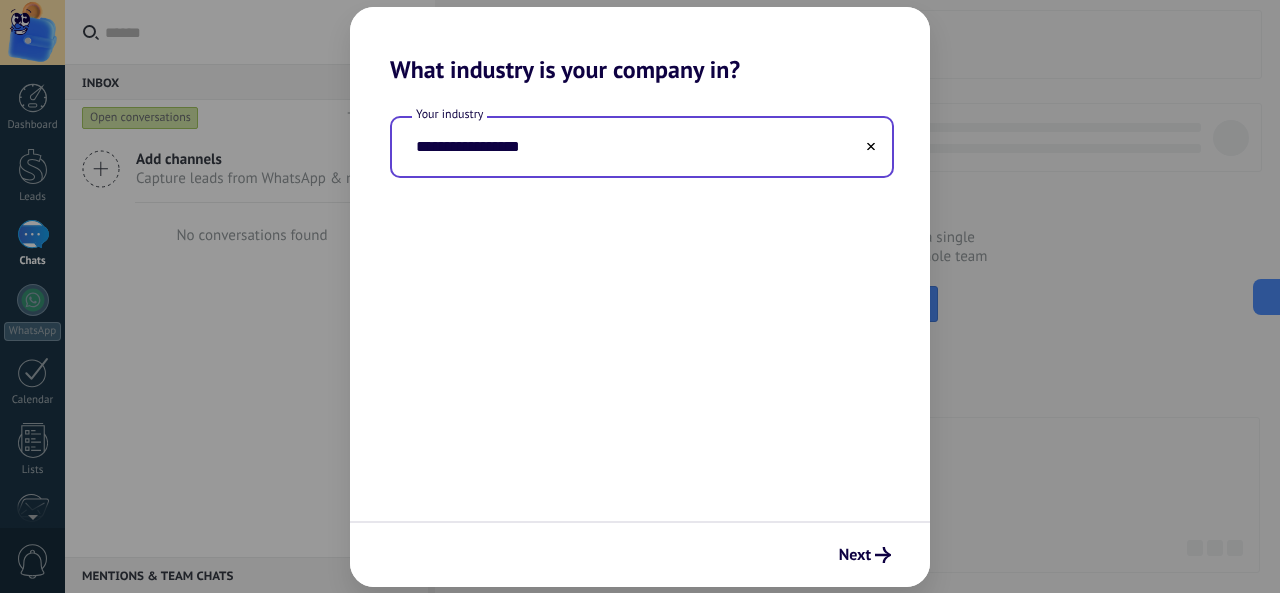 click on "**********" at bounding box center [640, 302] 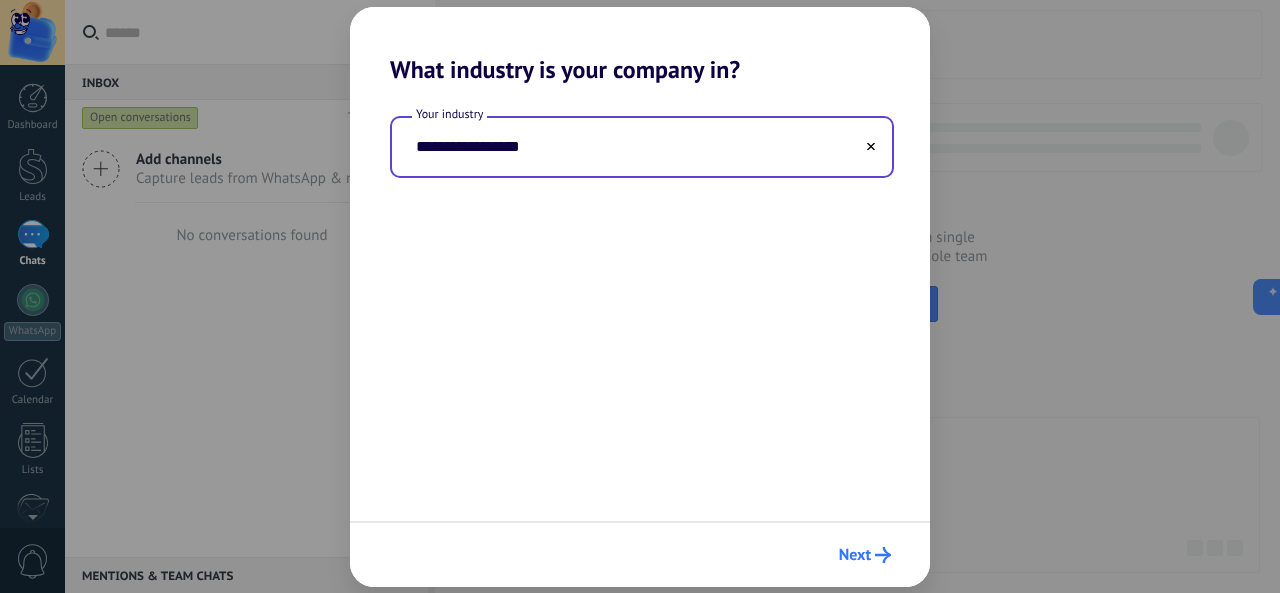 click on "Next" at bounding box center (865, 555) 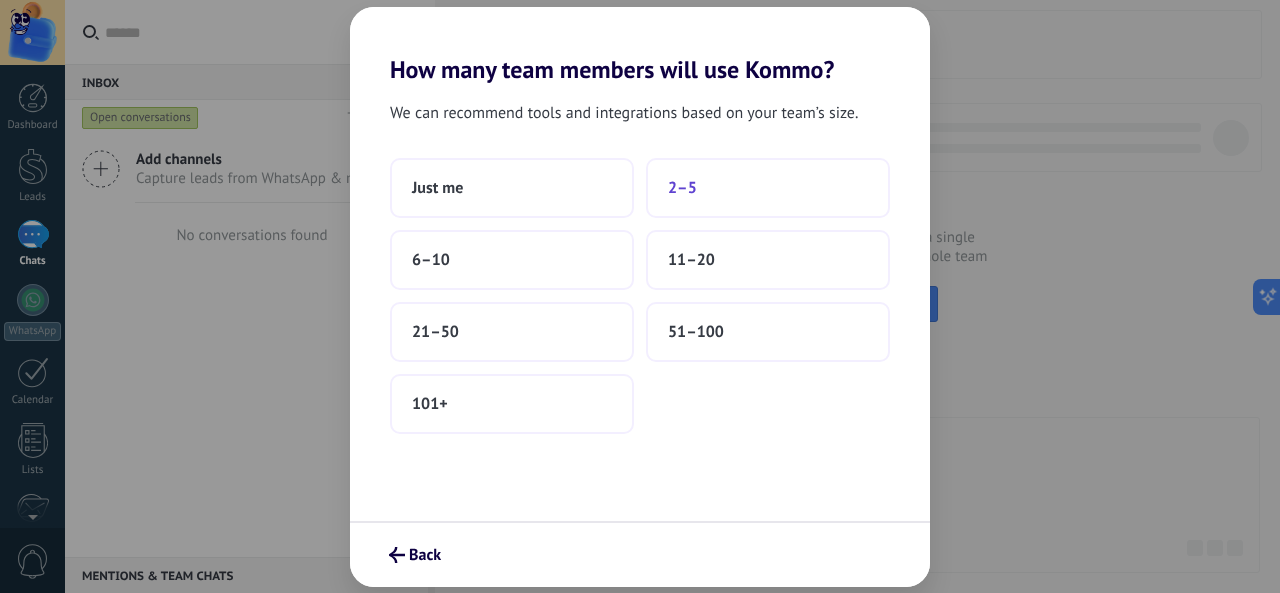 click on "2–5" at bounding box center [682, 188] 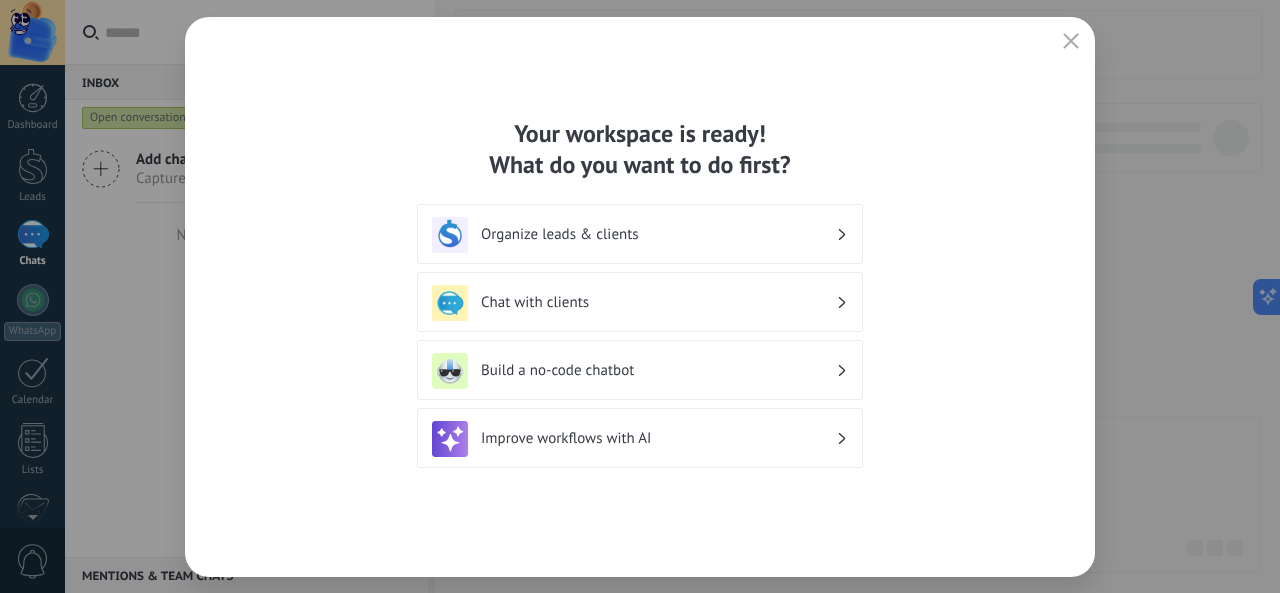 click on "Build a no-code chatbot" at bounding box center (640, 371) 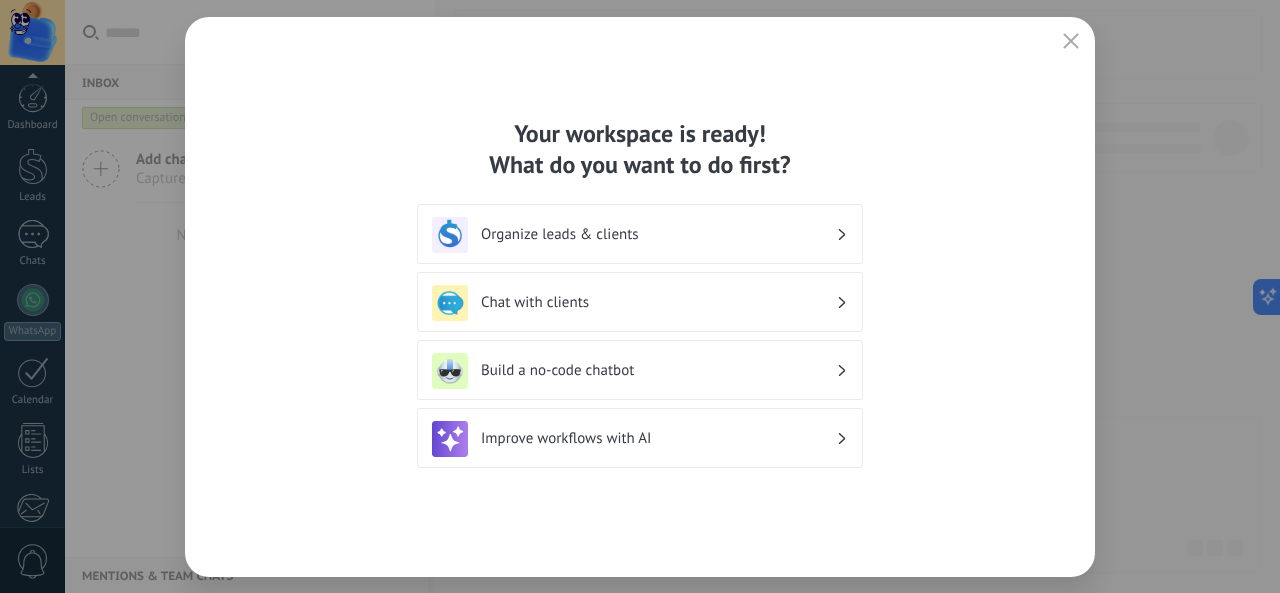 scroll, scrollTop: 237, scrollLeft: 0, axis: vertical 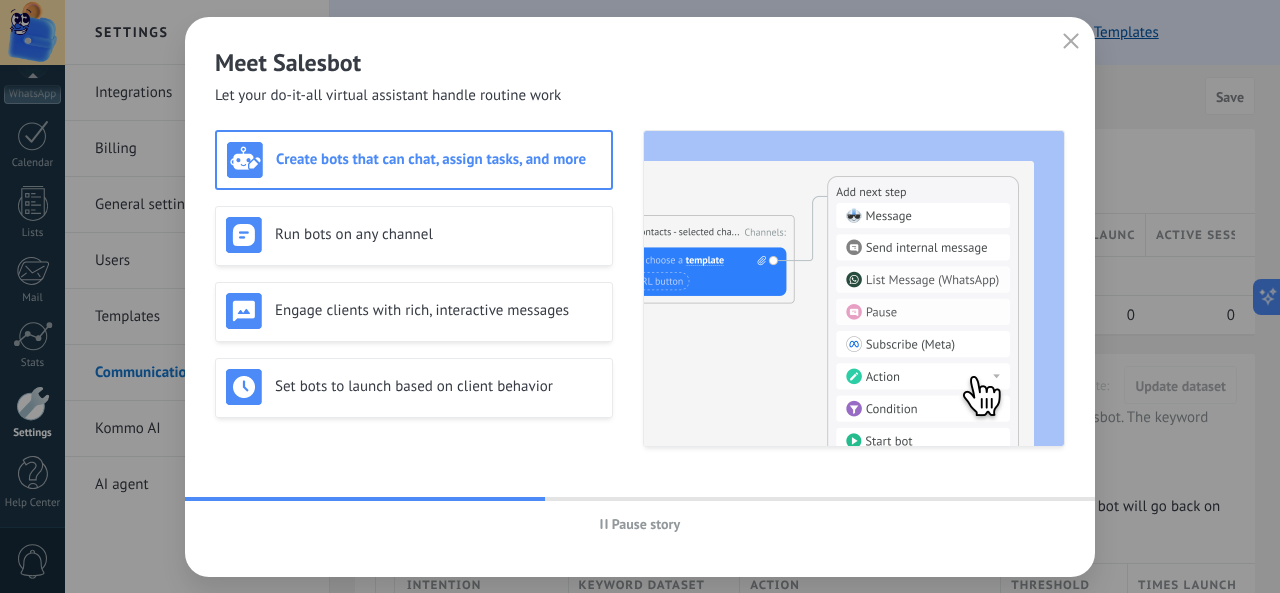 click on "Pause story" at bounding box center (646, 524) 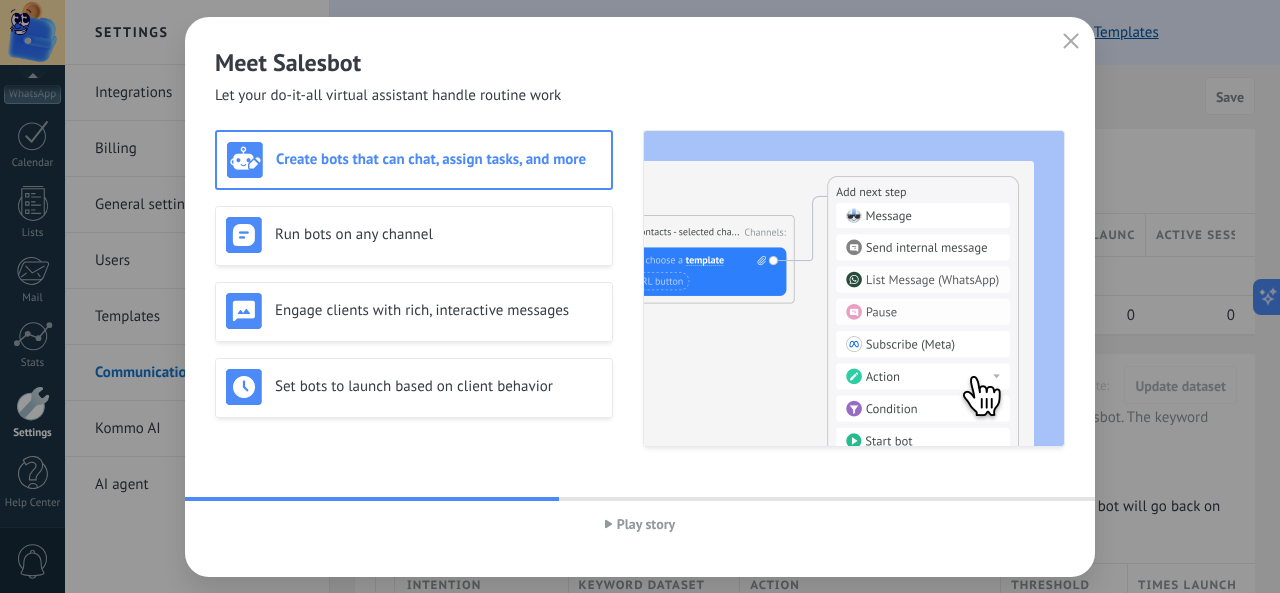 click at bounding box center [640, 499] 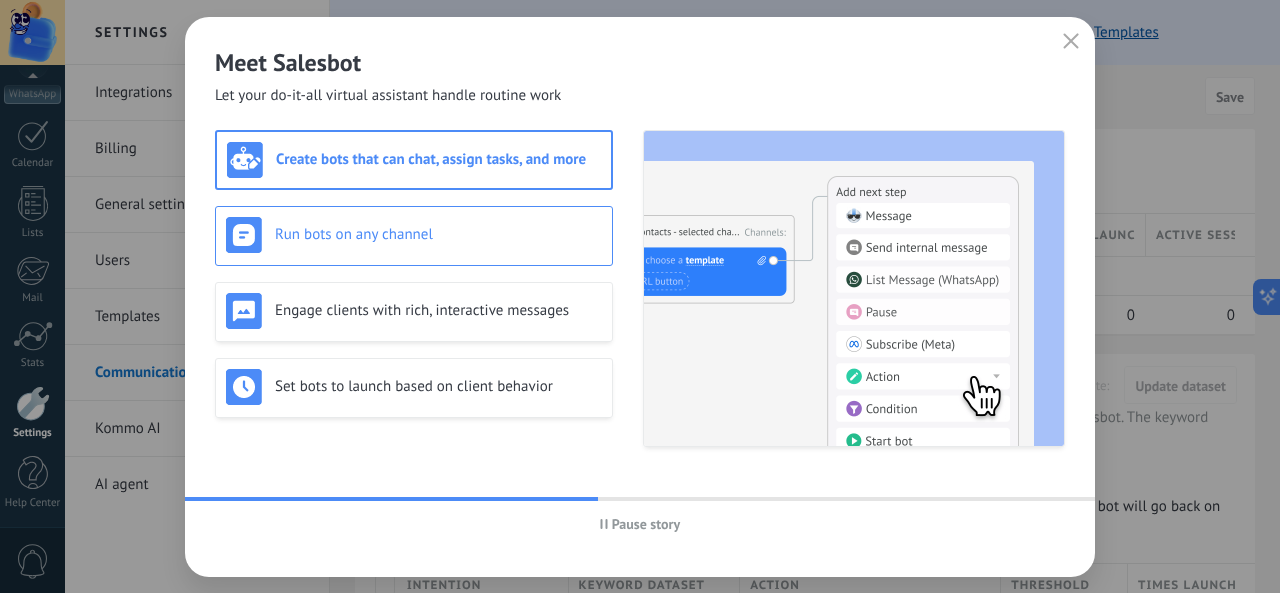 click on "Run bots on any channel" at bounding box center [438, 234] 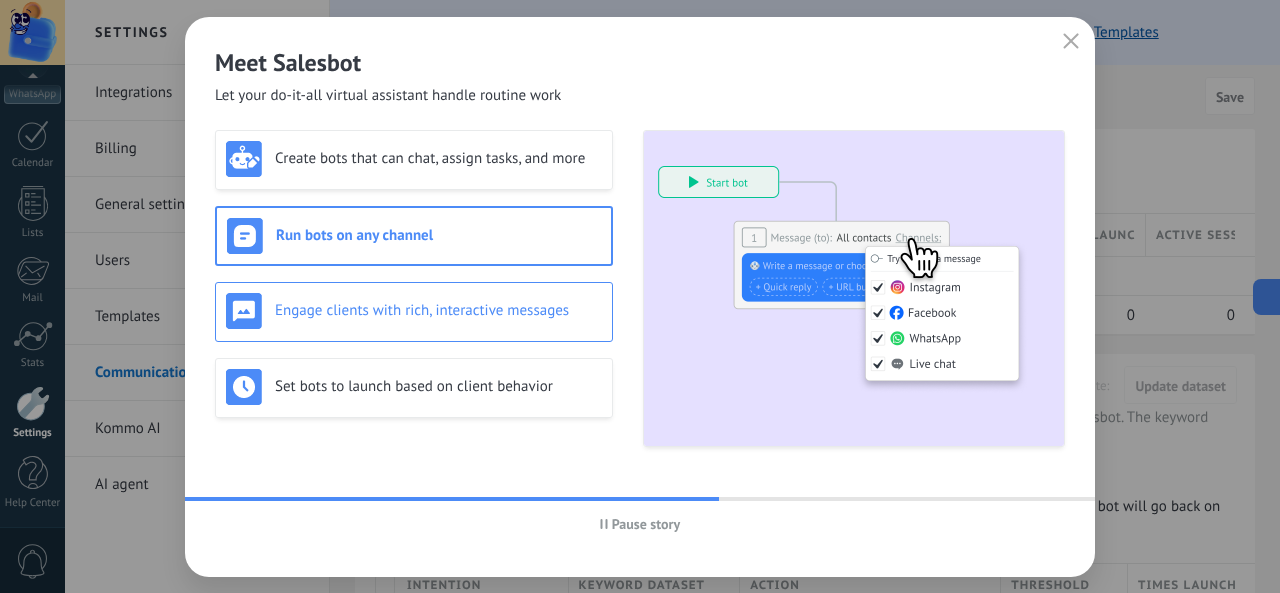click on "Engage clients with rich, interactive messages" at bounding box center (414, 311) 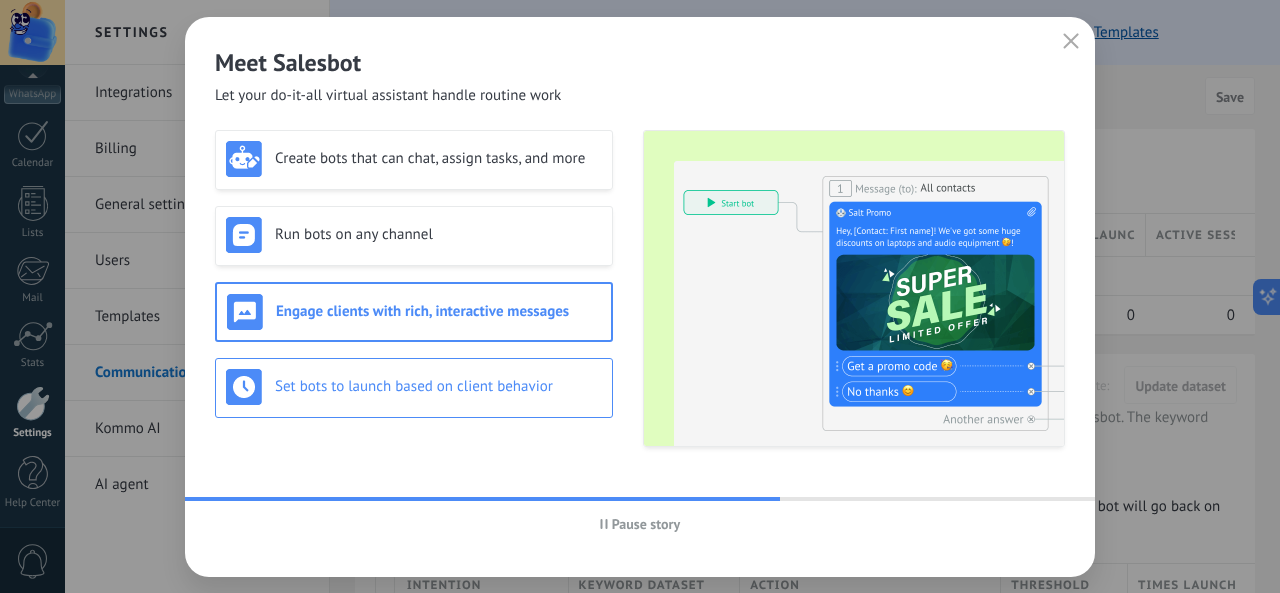 click on "Set bots to launch based on client behavior" at bounding box center [414, 388] 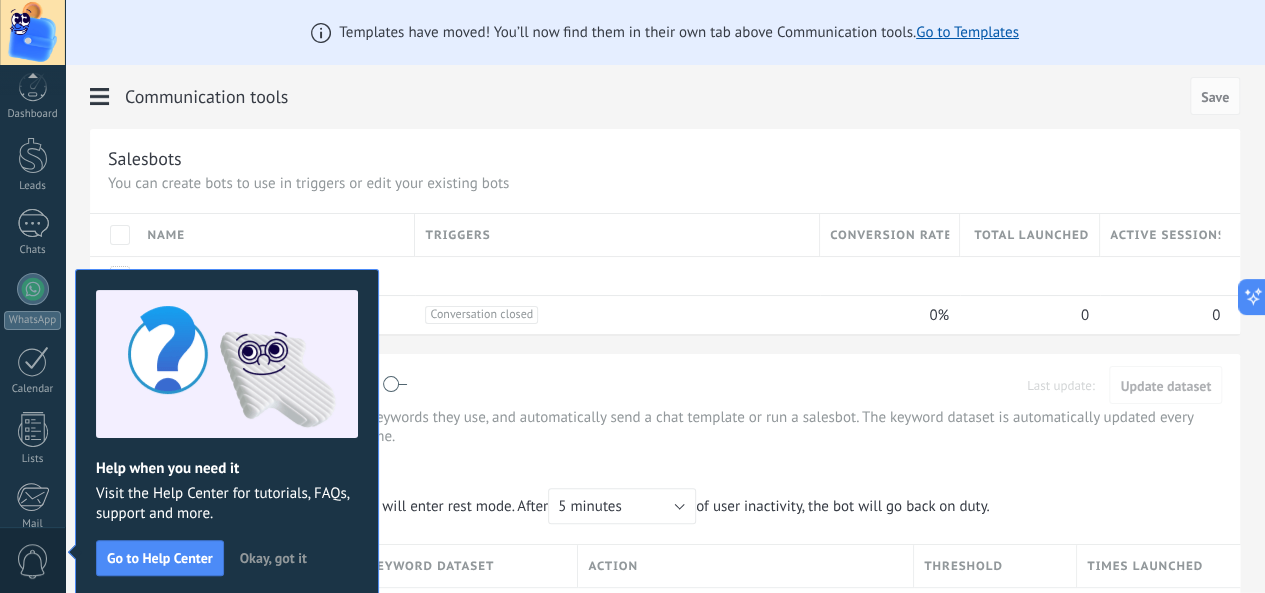 scroll, scrollTop: 237, scrollLeft: 0, axis: vertical 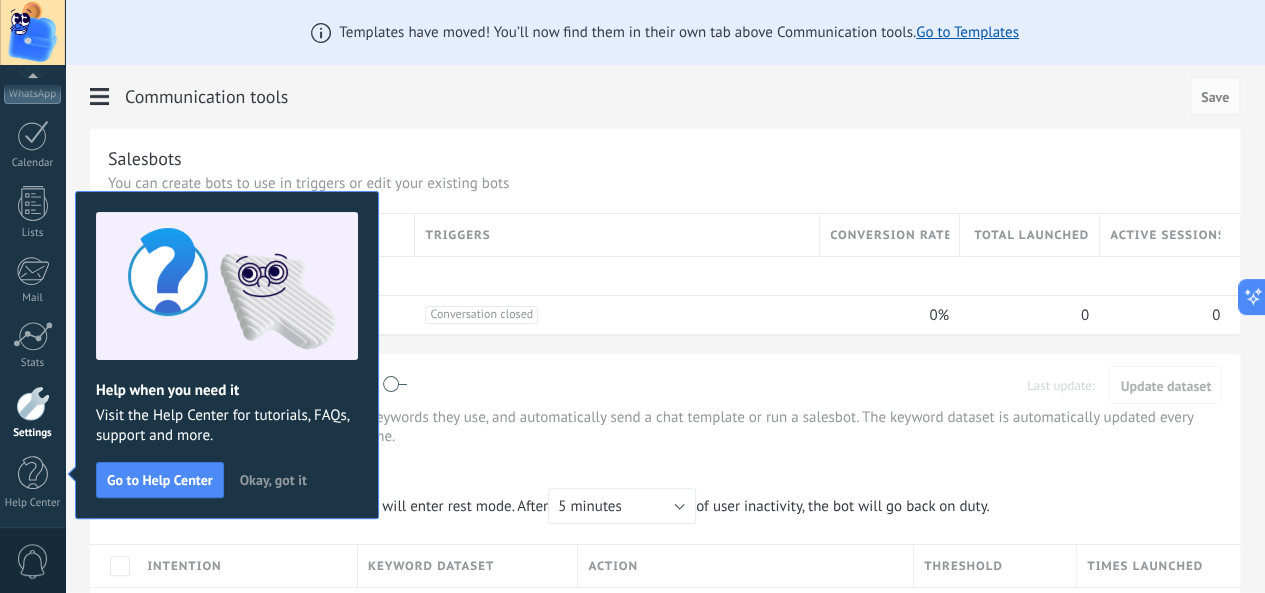 click on "Okay, got it" at bounding box center (273, 480) 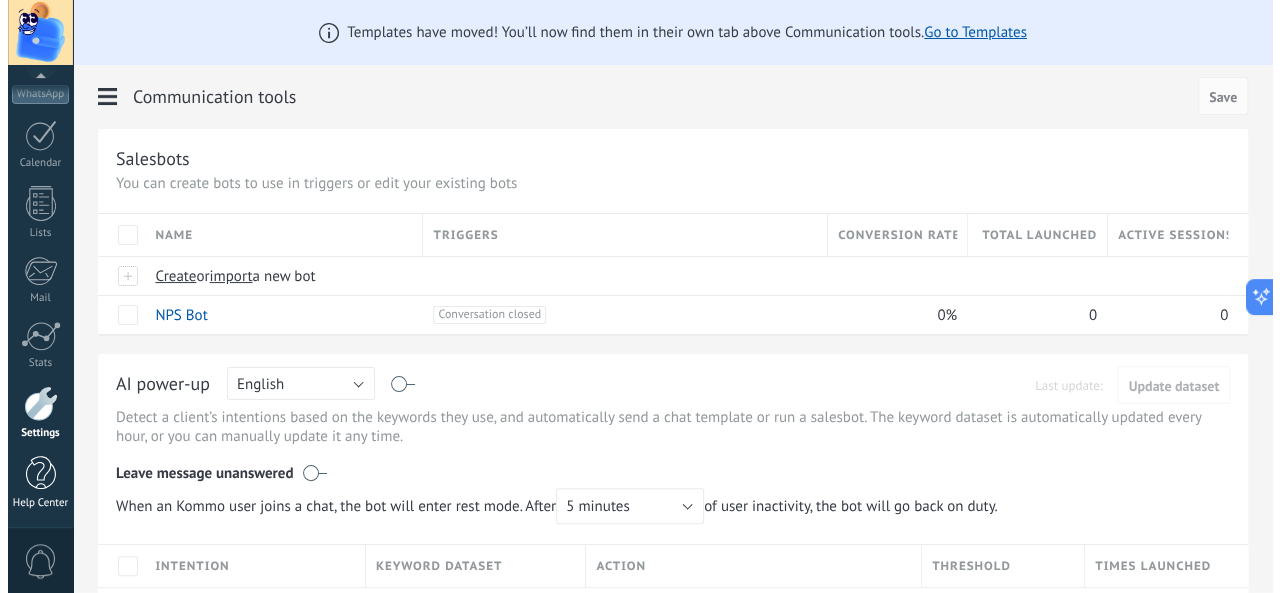 scroll, scrollTop: 100, scrollLeft: 0, axis: vertical 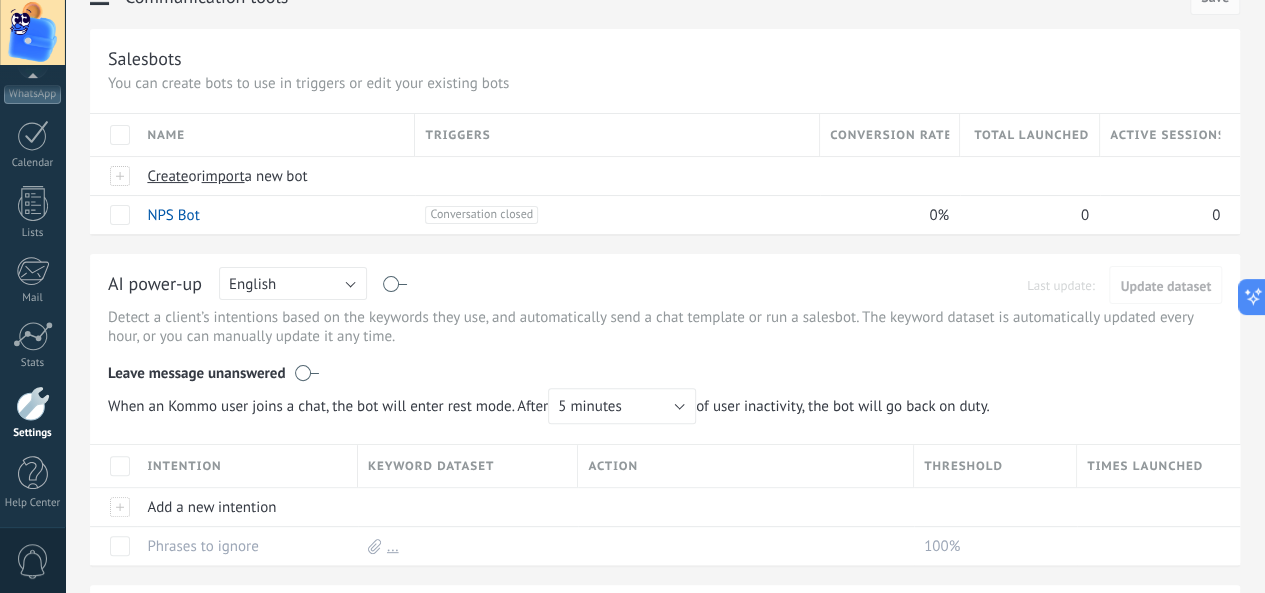 click on "0" at bounding box center [33, 561] 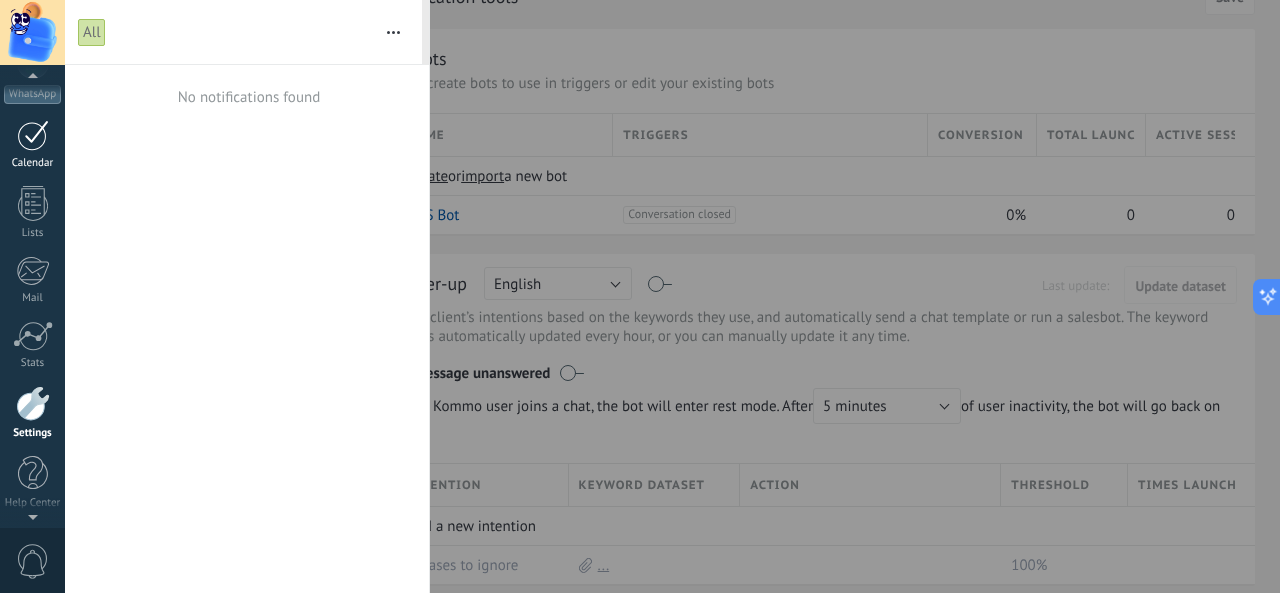 scroll, scrollTop: 0, scrollLeft: 0, axis: both 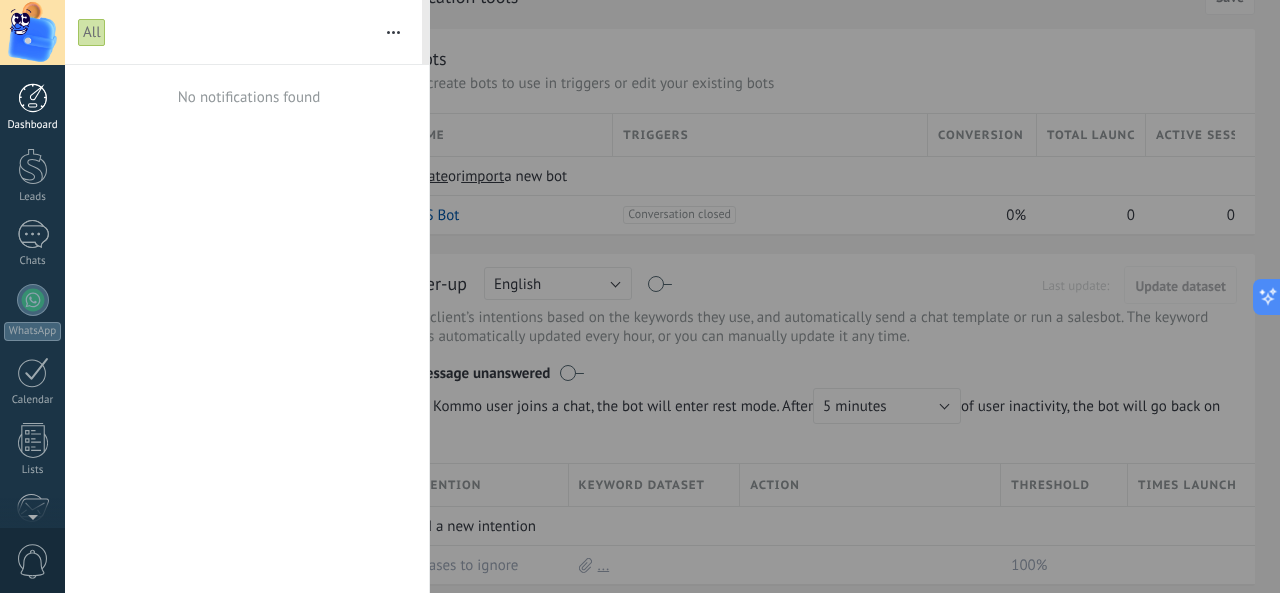 click on "Dashboard" at bounding box center [33, 125] 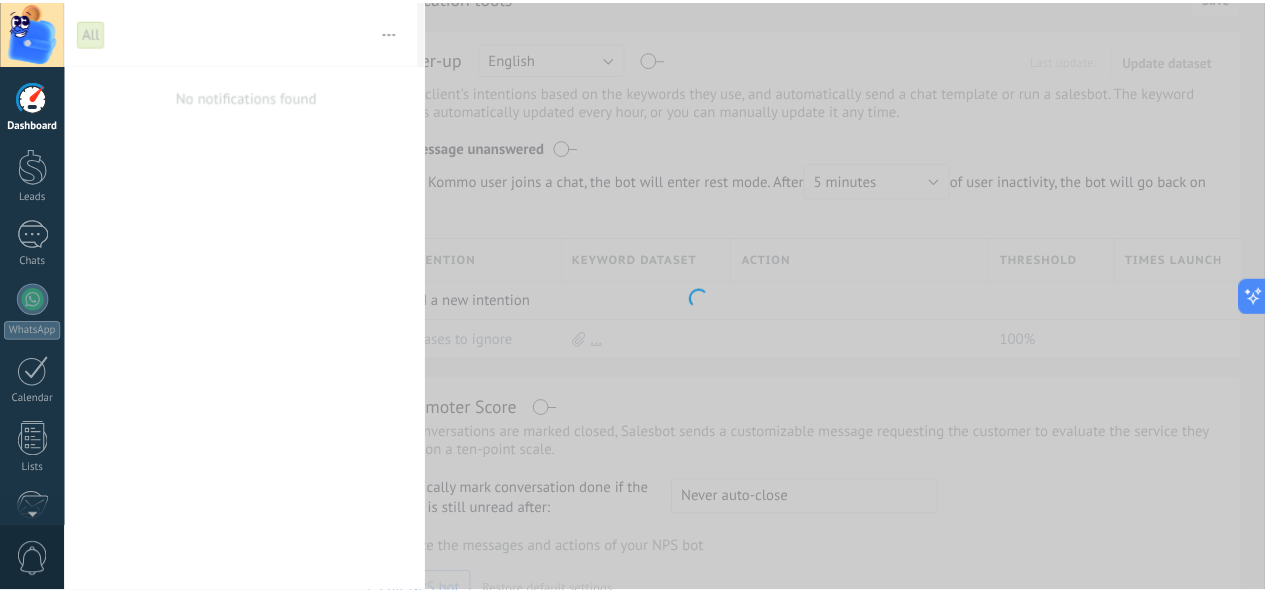 scroll, scrollTop: 0, scrollLeft: 0, axis: both 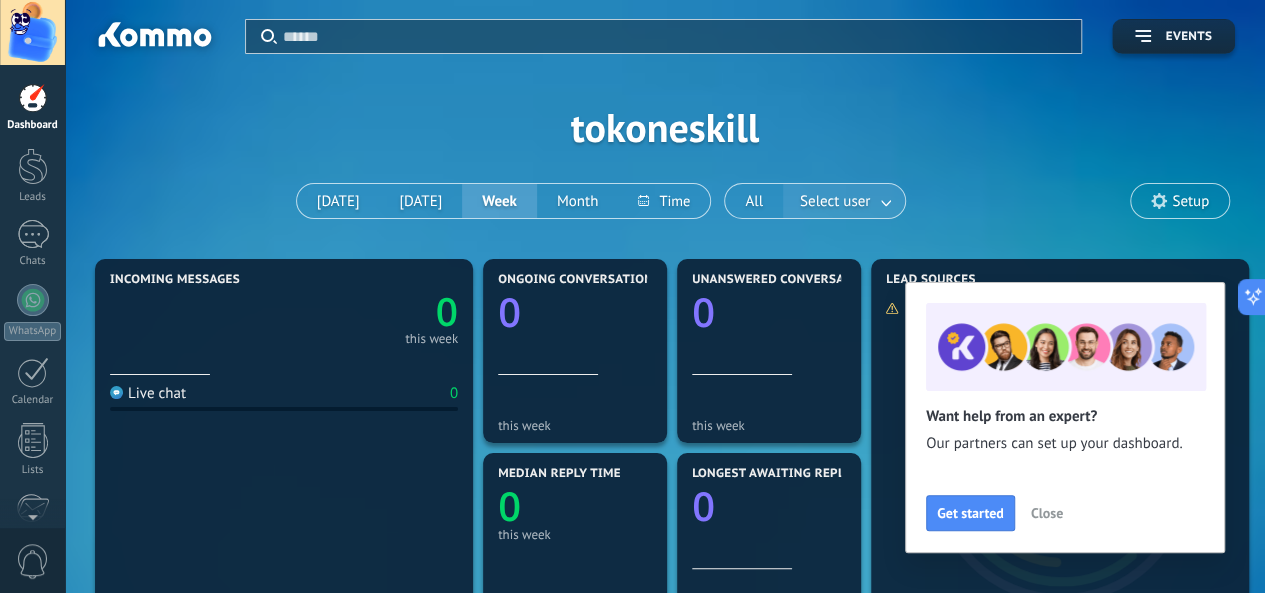 click at bounding box center (887, 201) 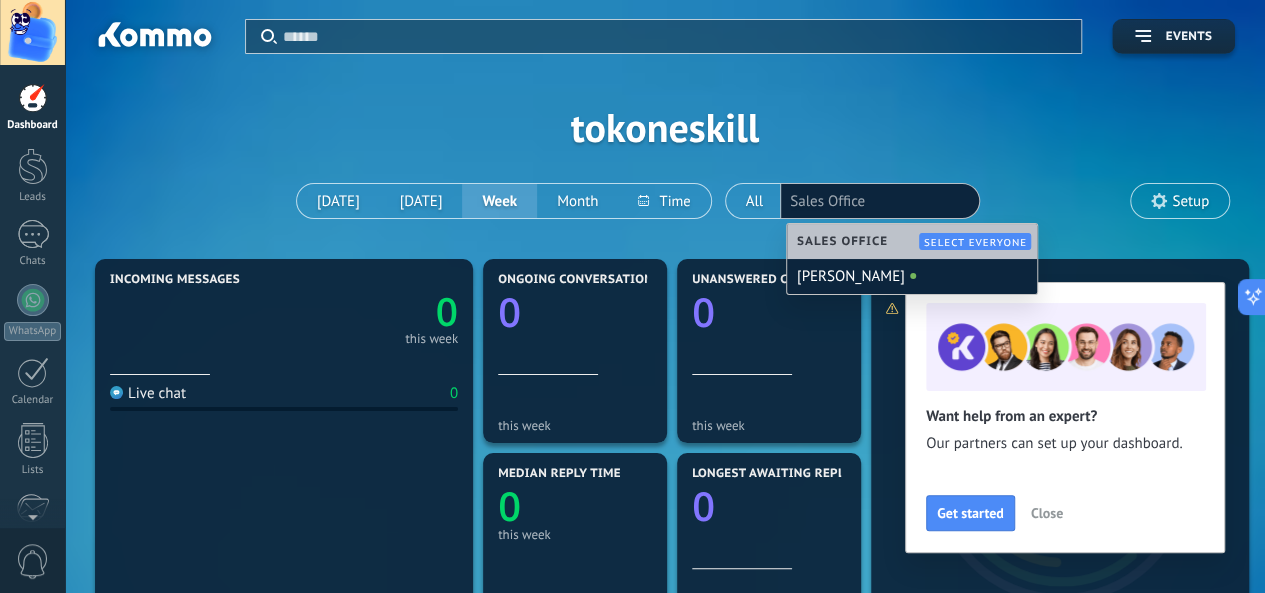 click on "Apply Events tokoneskill [DATE] [DATE] Week Month All Select user Sales Office Setup" at bounding box center [665, 127] 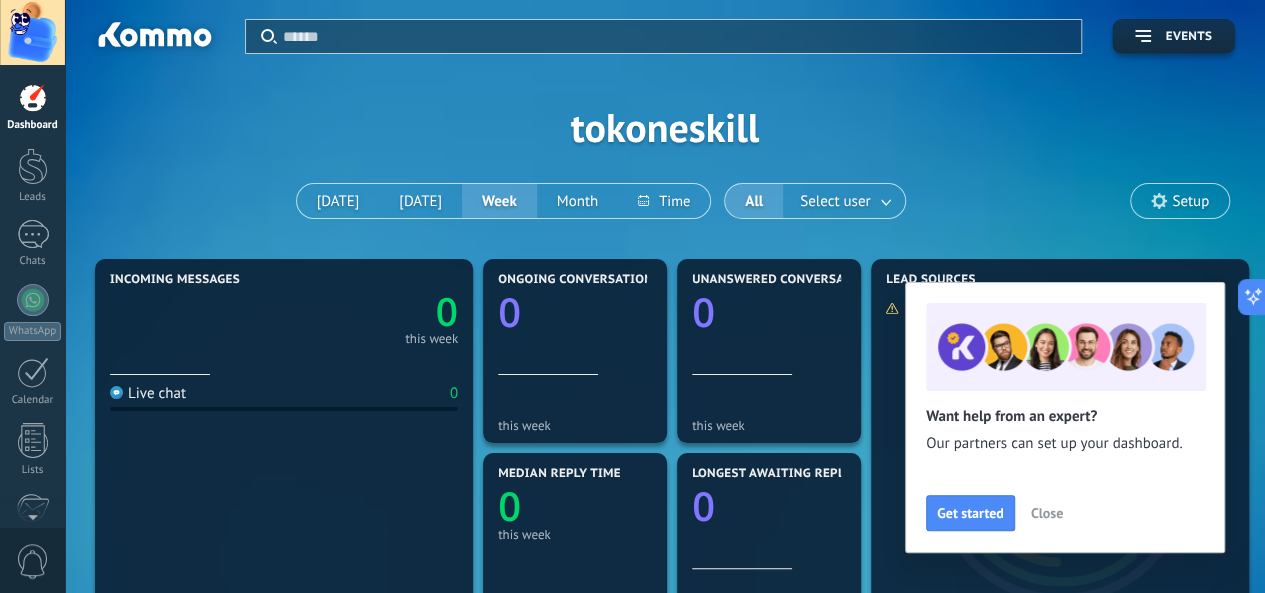 click on "Setup" at bounding box center (1190, 201) 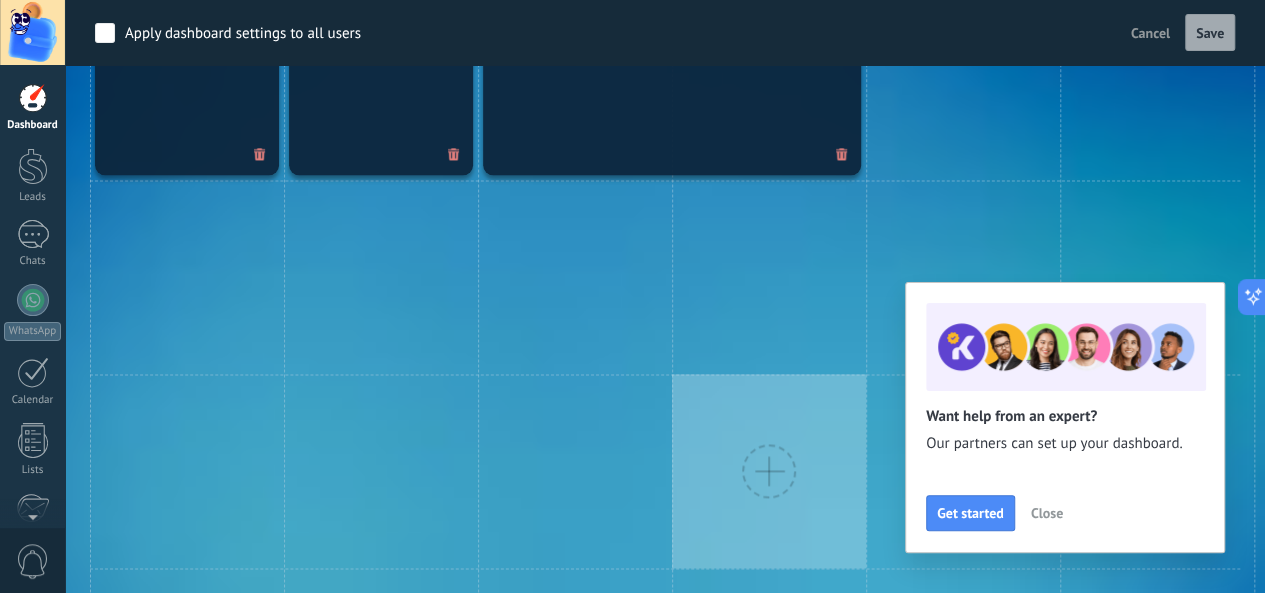 scroll, scrollTop: 1300, scrollLeft: 0, axis: vertical 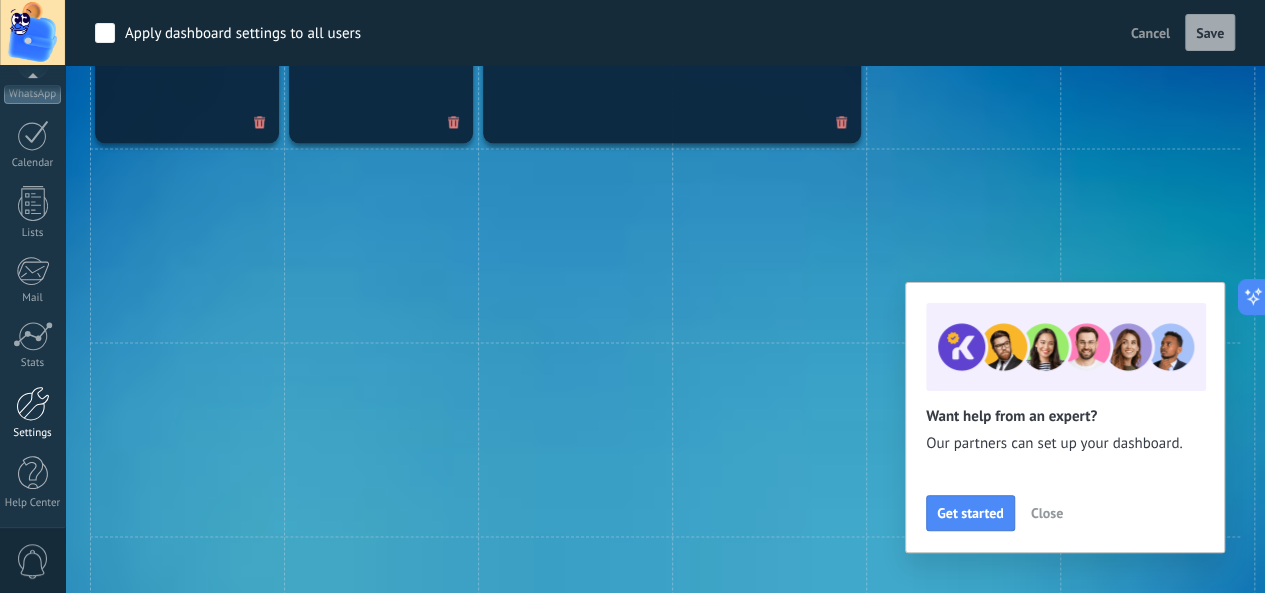 click at bounding box center [33, 403] 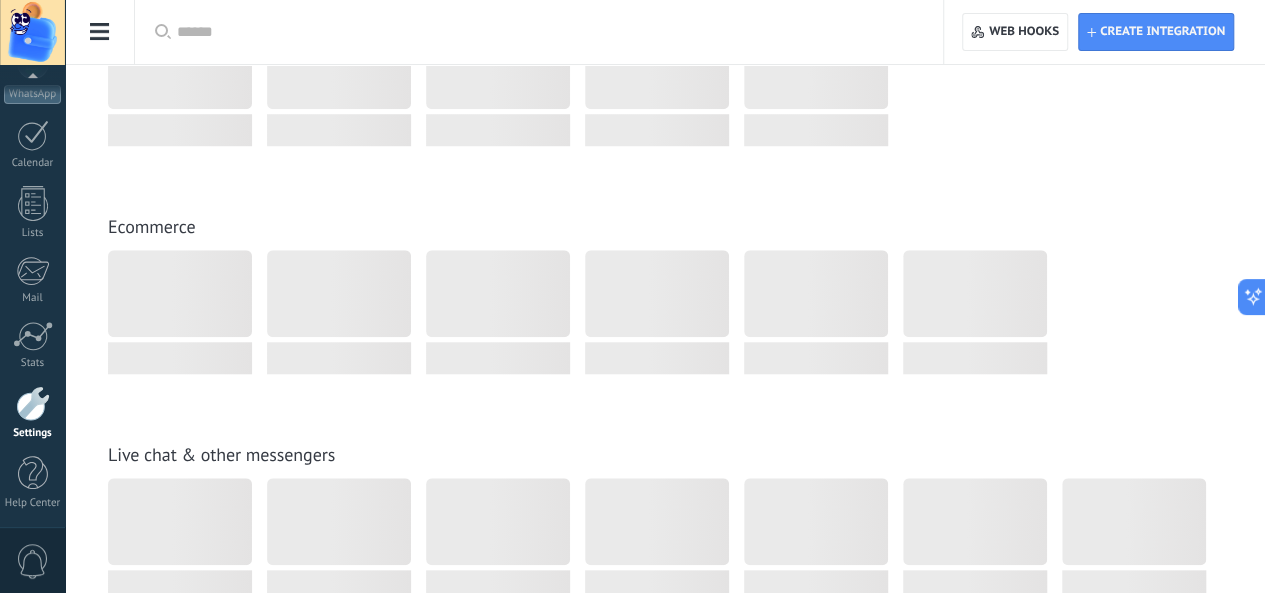 scroll, scrollTop: 0, scrollLeft: 0, axis: both 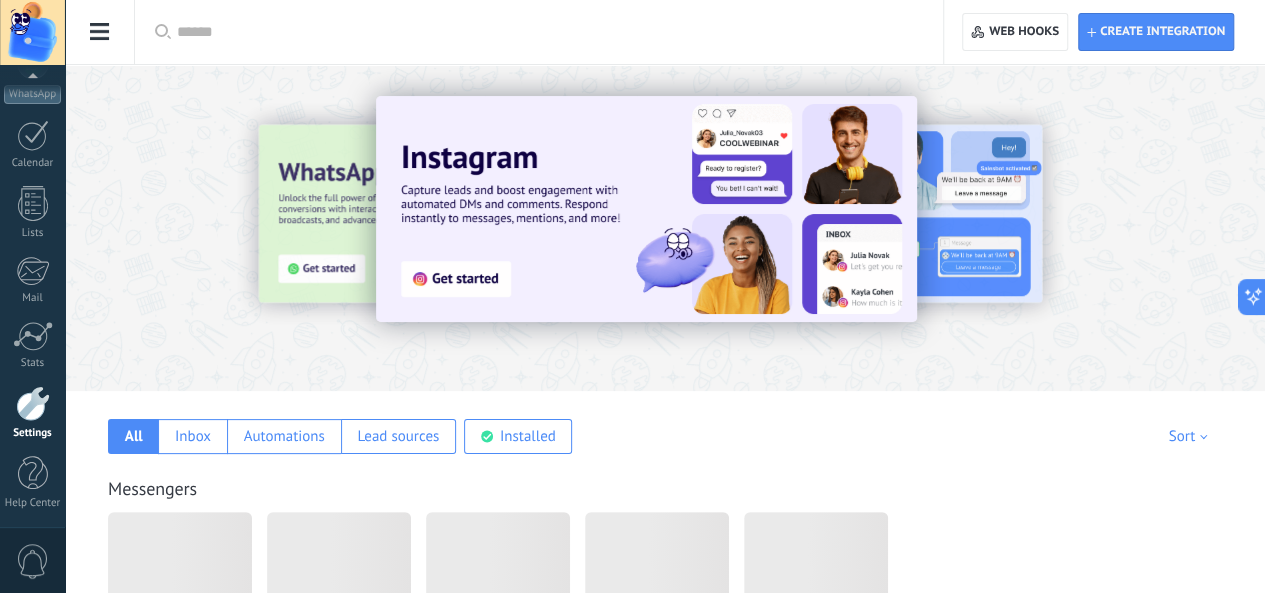 click on "Billing" at bounding box center (-116, 149) 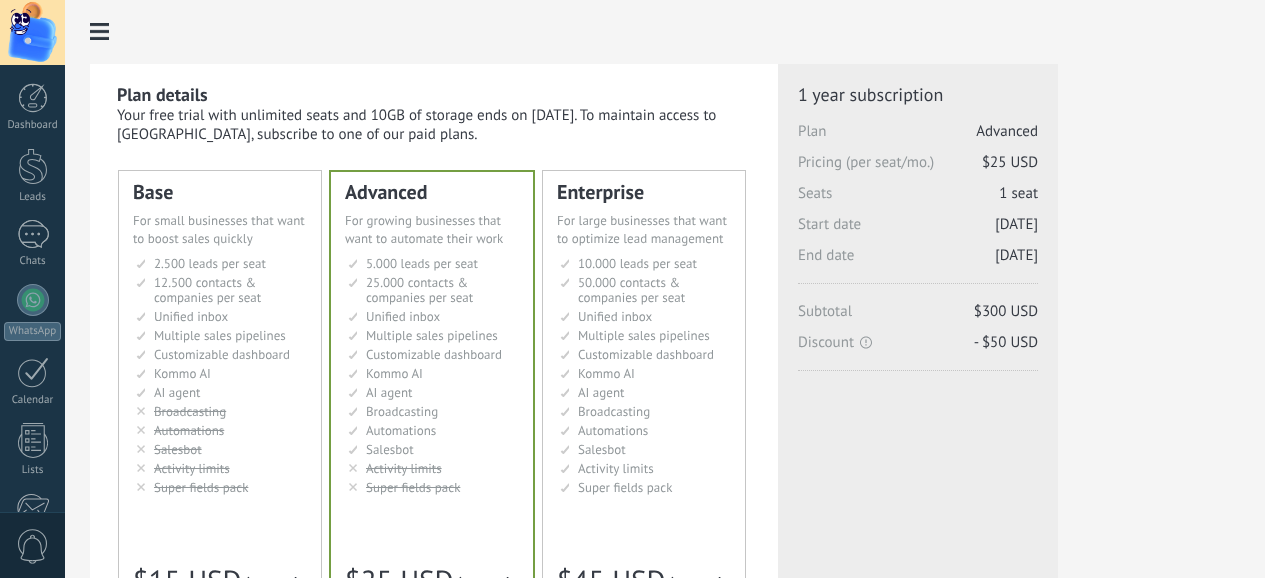 scroll, scrollTop: 0, scrollLeft: 0, axis: both 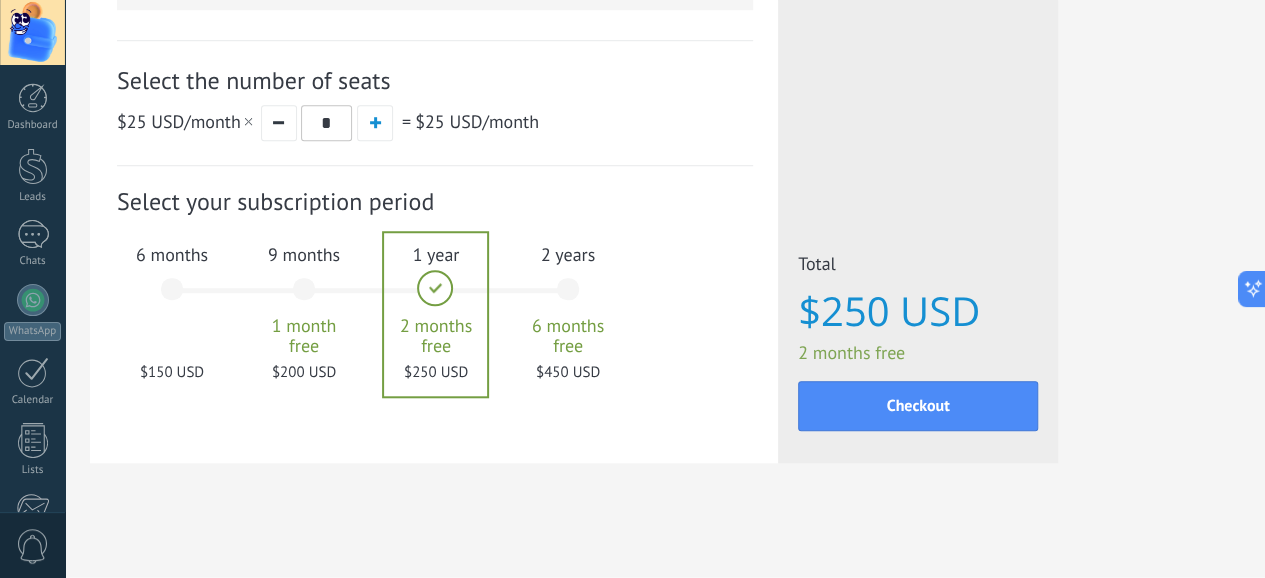 click on "6 months
$150 USD" at bounding box center (172, 298) 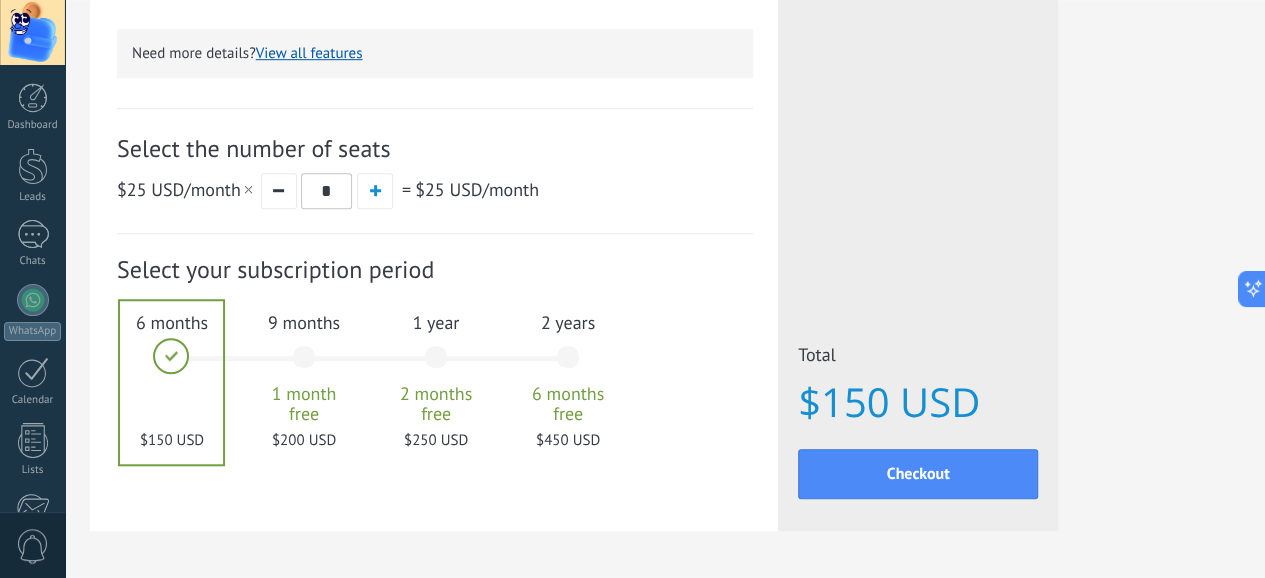 scroll, scrollTop: 704, scrollLeft: 28, axis: both 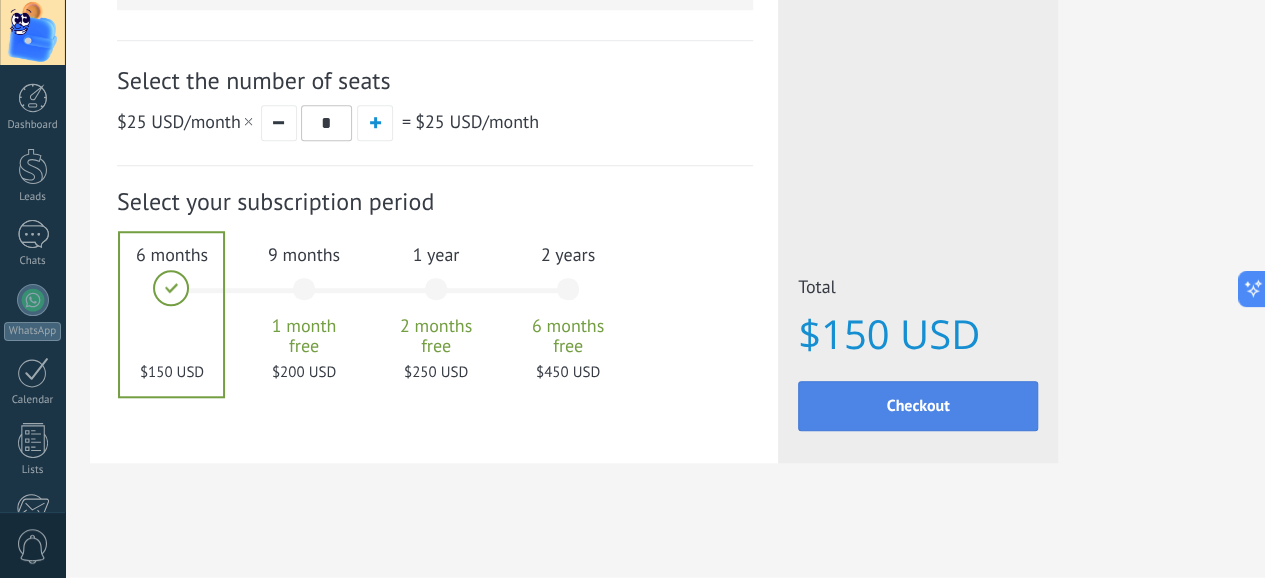click on "Checkout" at bounding box center (918, 406) 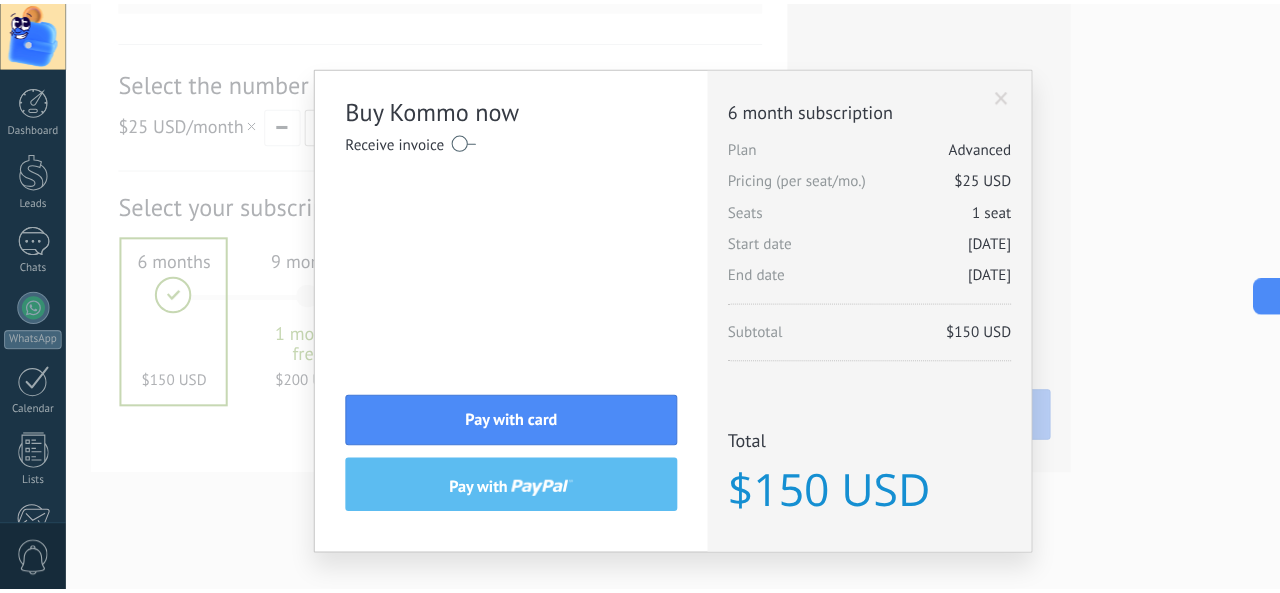 scroll, scrollTop: 704, scrollLeft: 0, axis: vertical 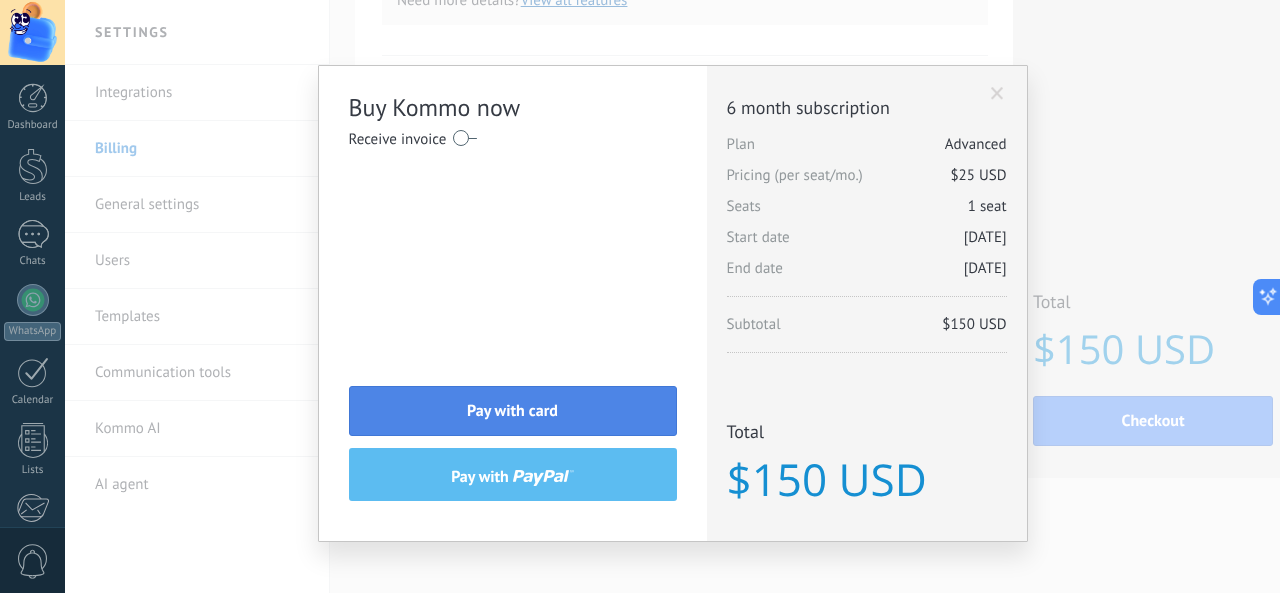 click on "Pay with card" at bounding box center [513, 411] 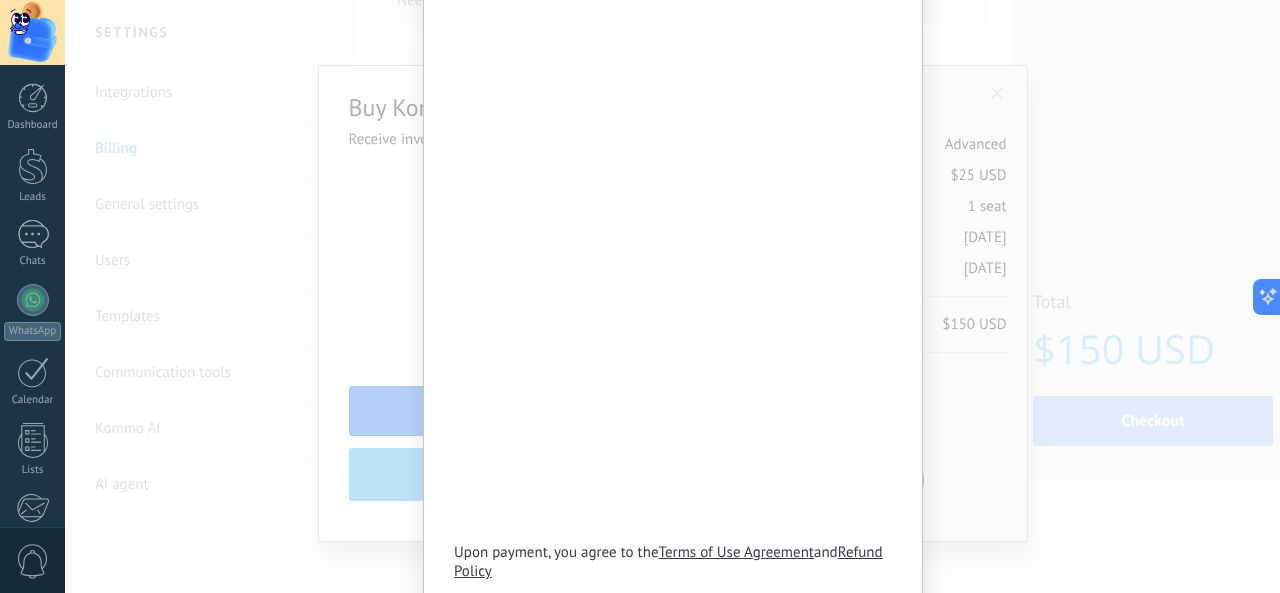 scroll, scrollTop: 278, scrollLeft: 0, axis: vertical 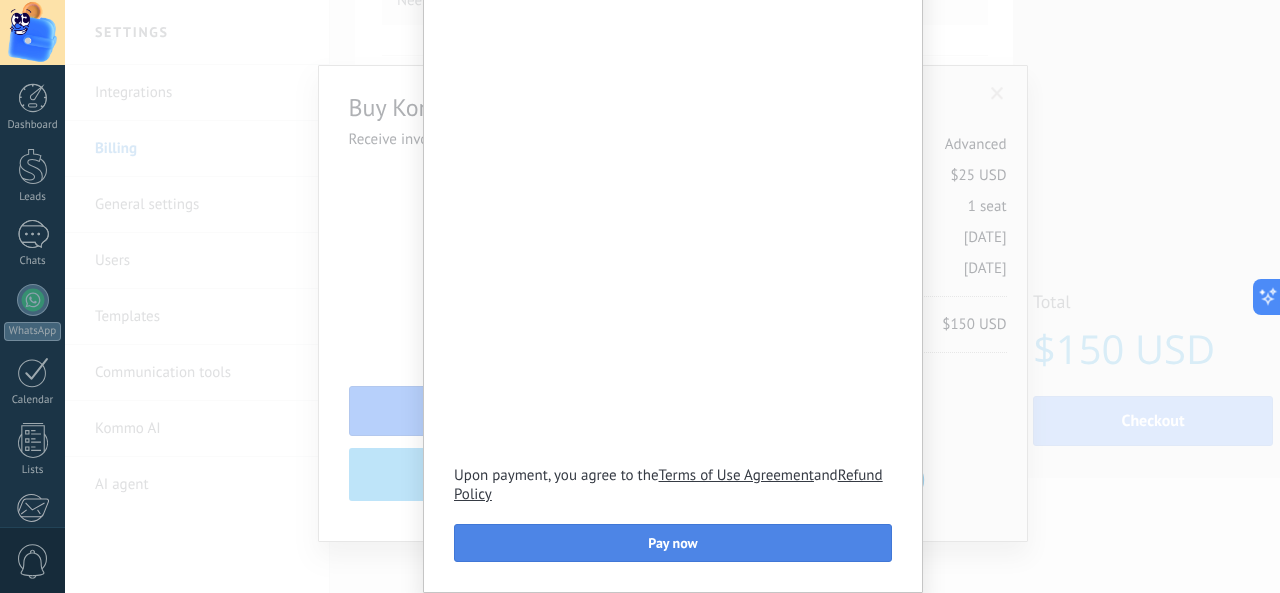 click on "Pay now" at bounding box center (673, 543) 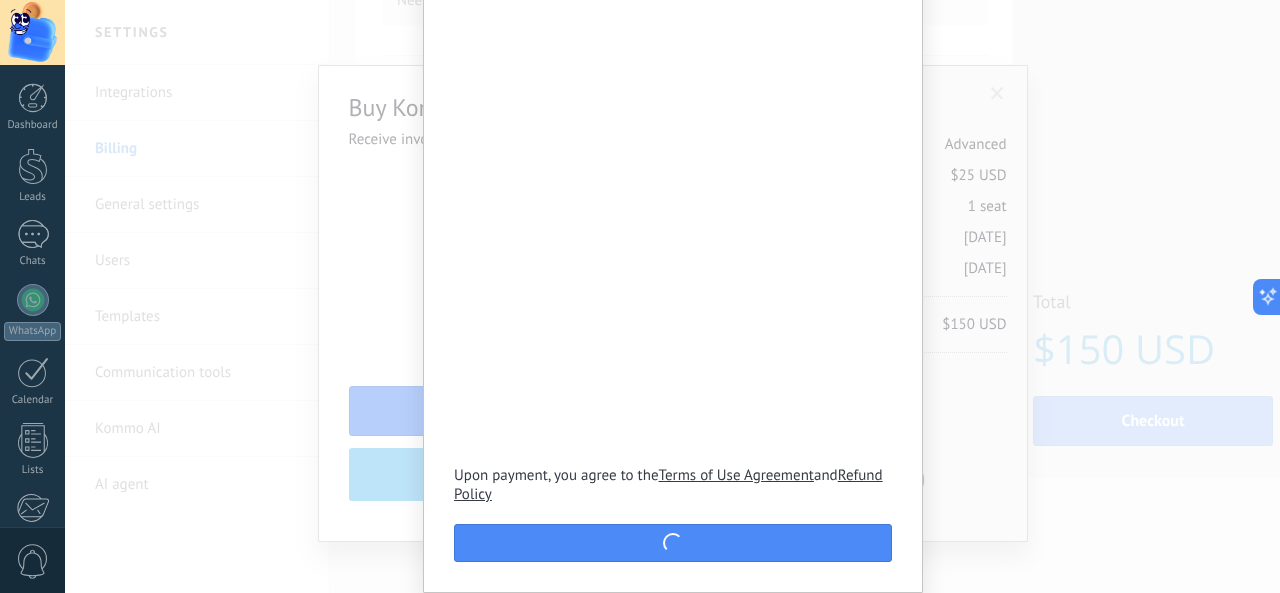 scroll, scrollTop: 0, scrollLeft: 0, axis: both 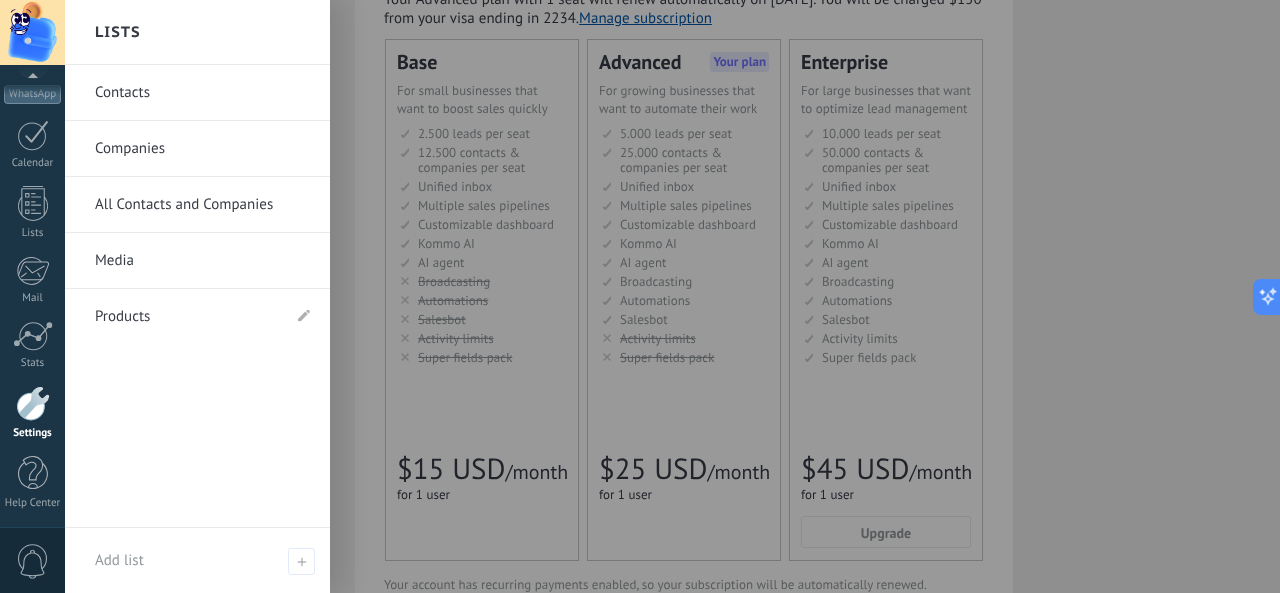 click at bounding box center (705, 296) 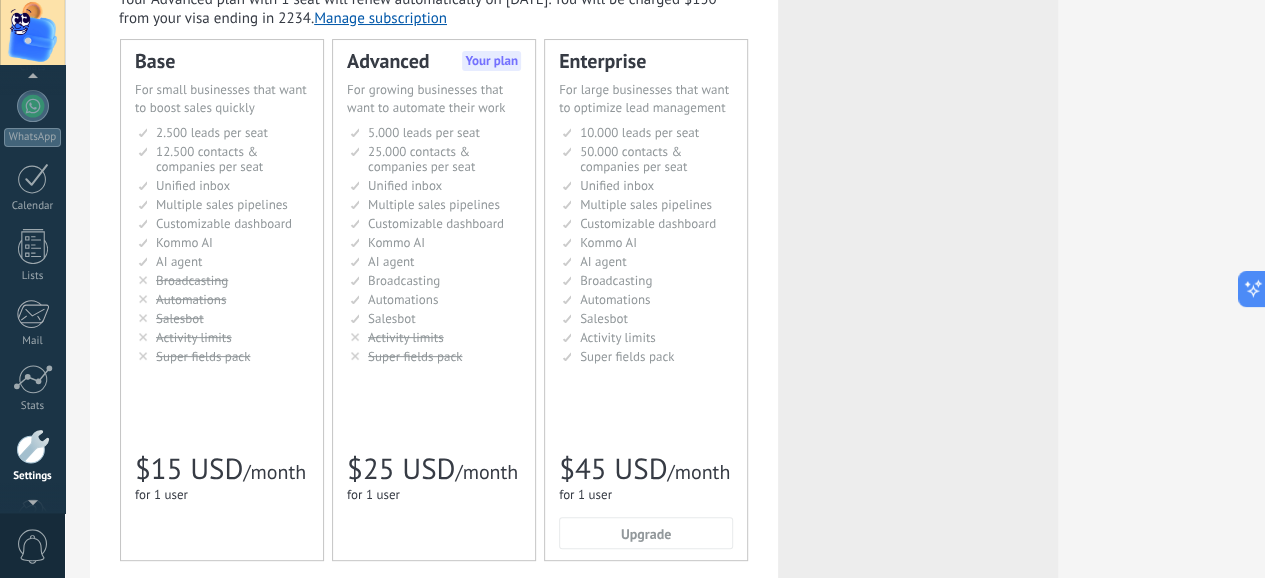 scroll, scrollTop: 252, scrollLeft: 0, axis: vertical 